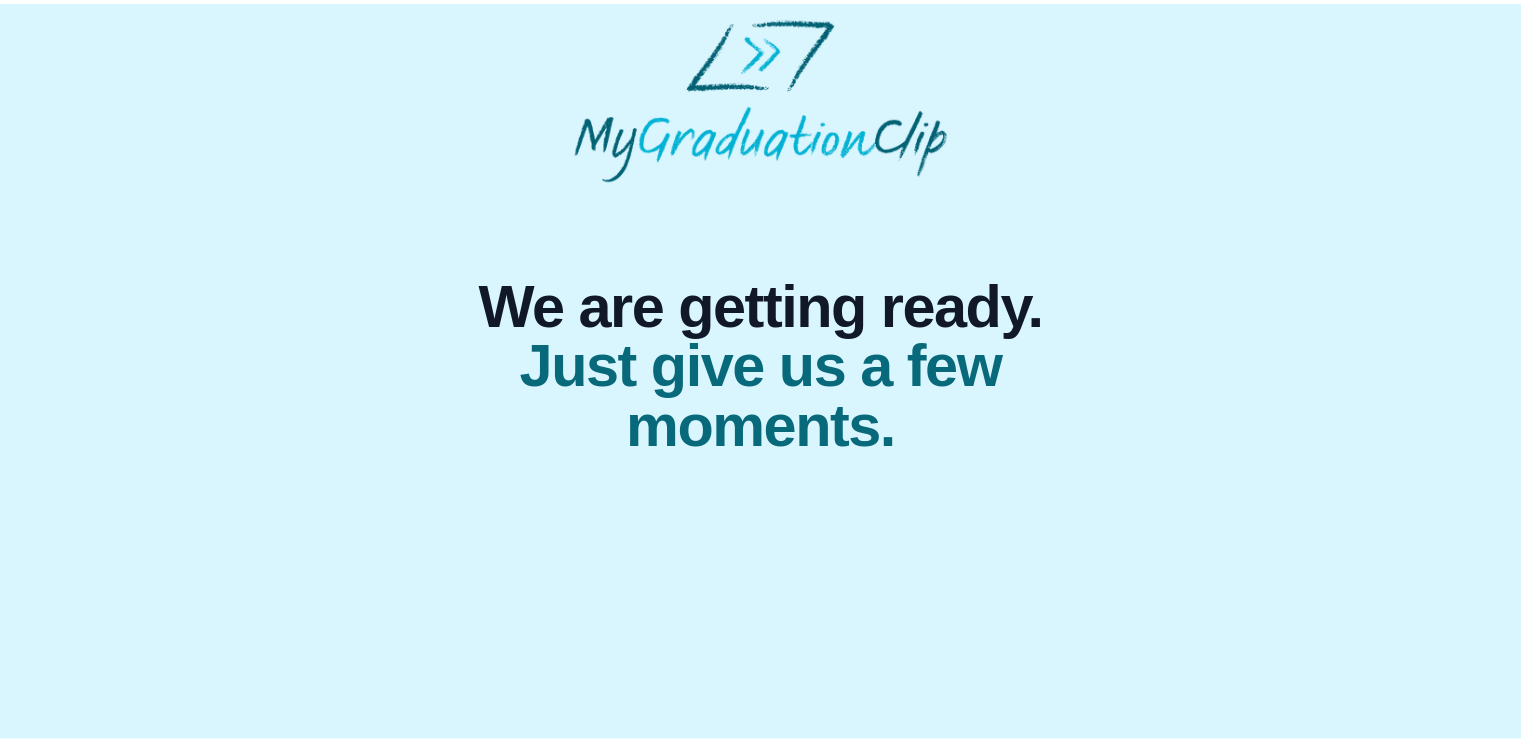 scroll, scrollTop: 0, scrollLeft: 0, axis: both 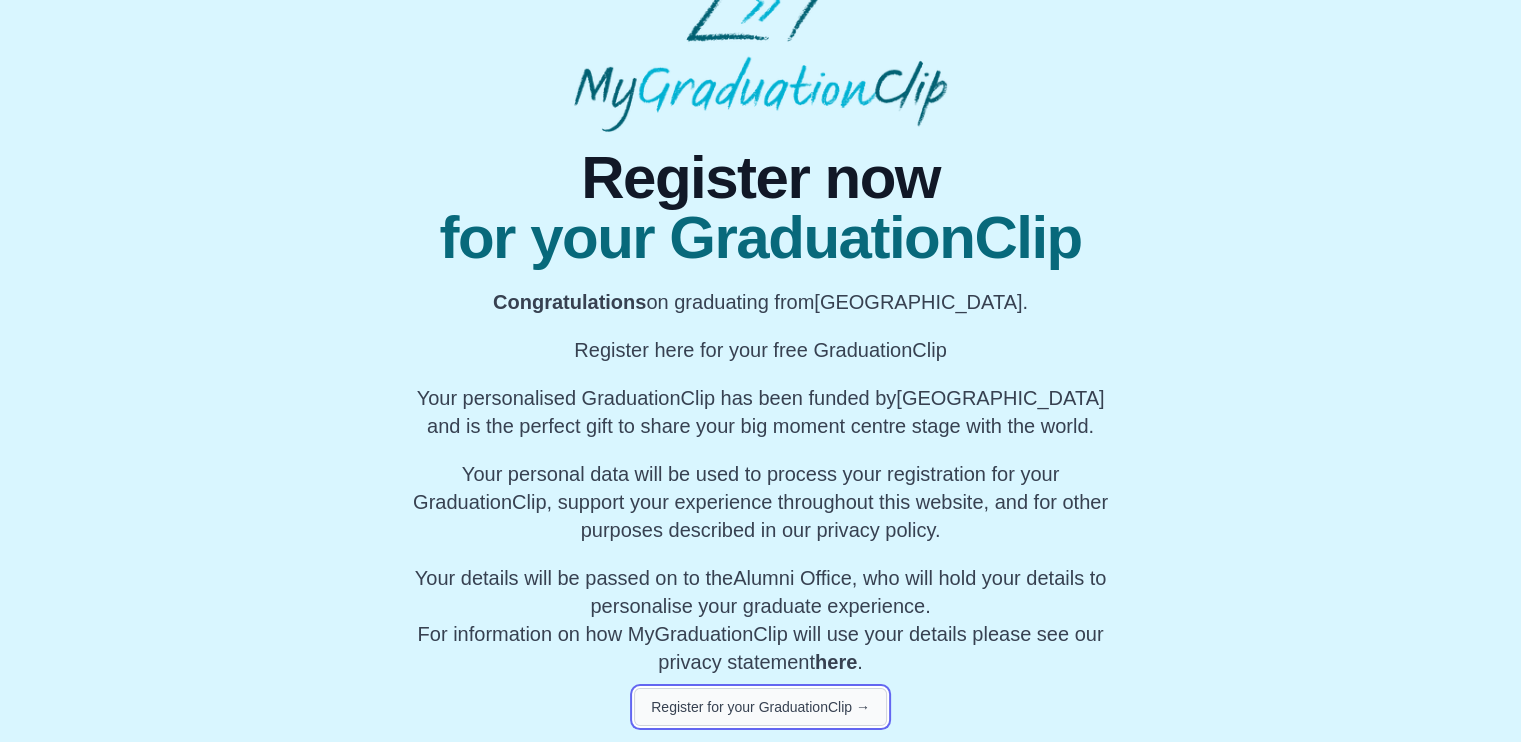 click on "Register for your GraduationClip →" at bounding box center [760, 707] 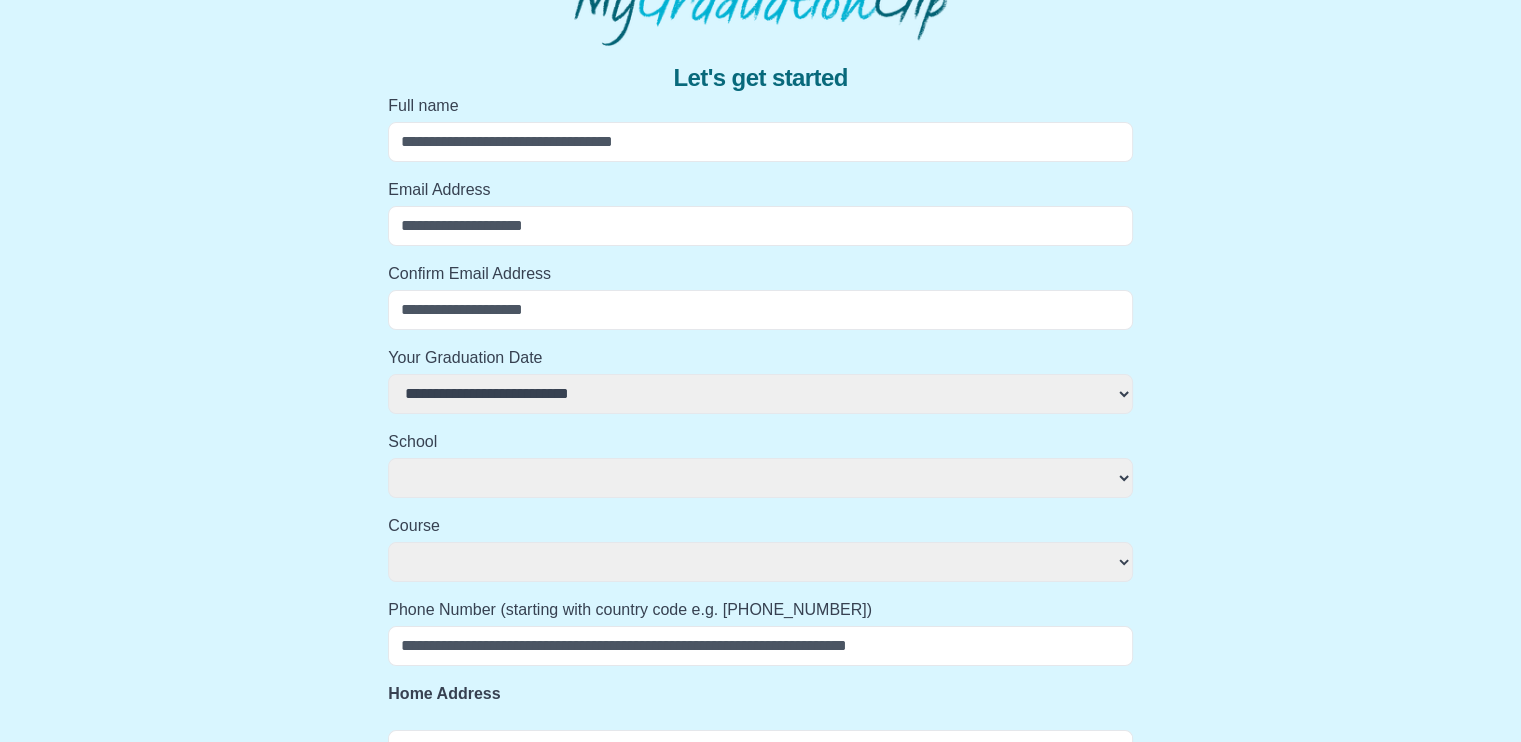 select 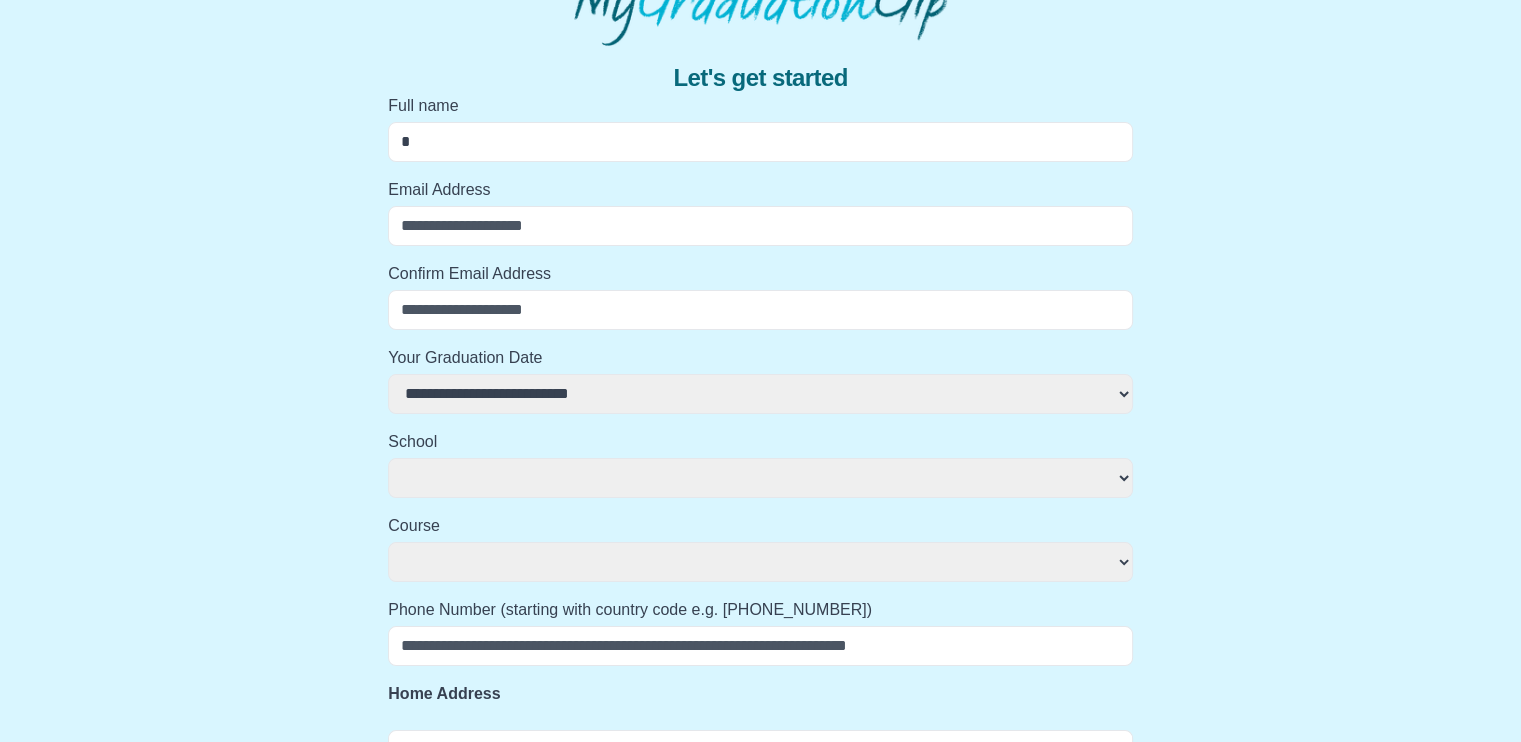 select 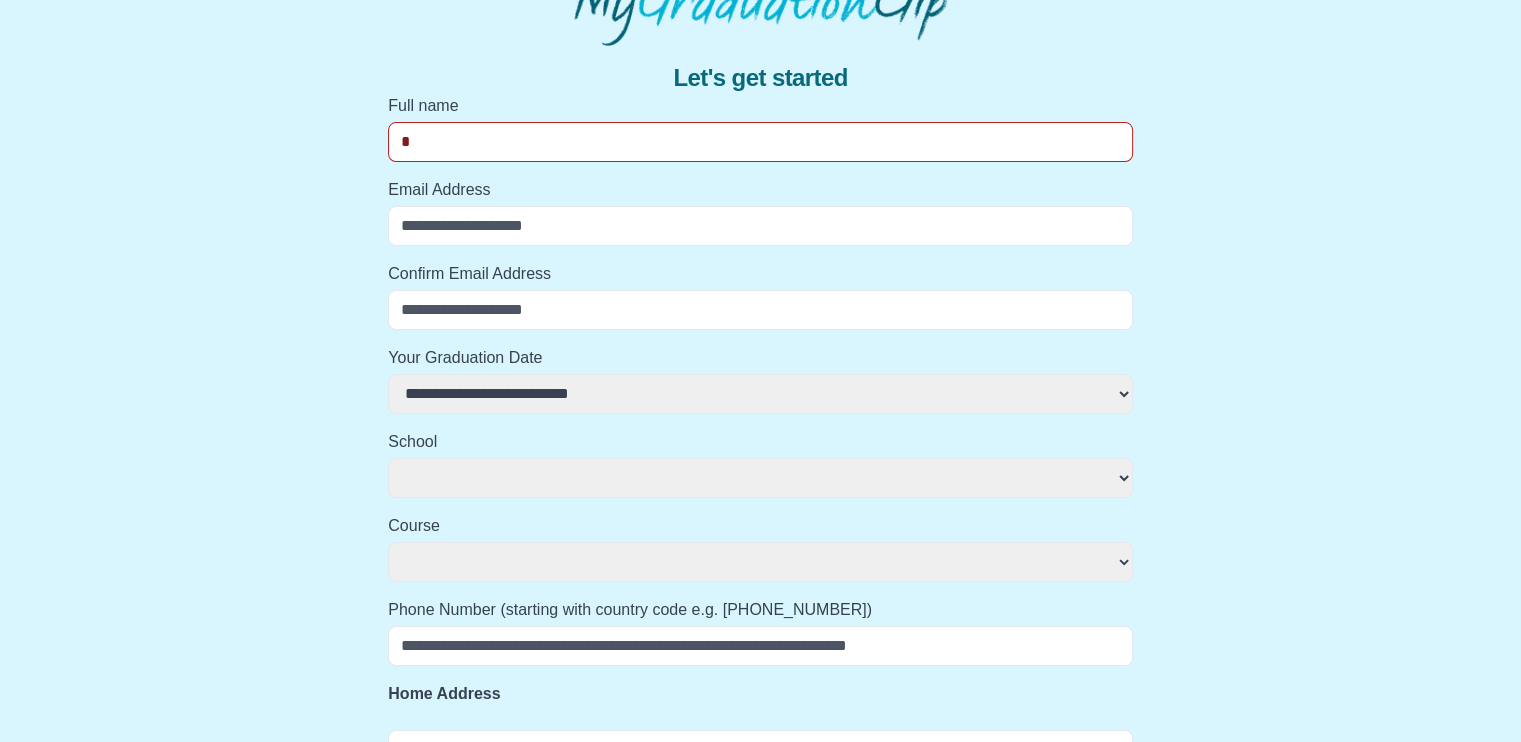 type on "**" 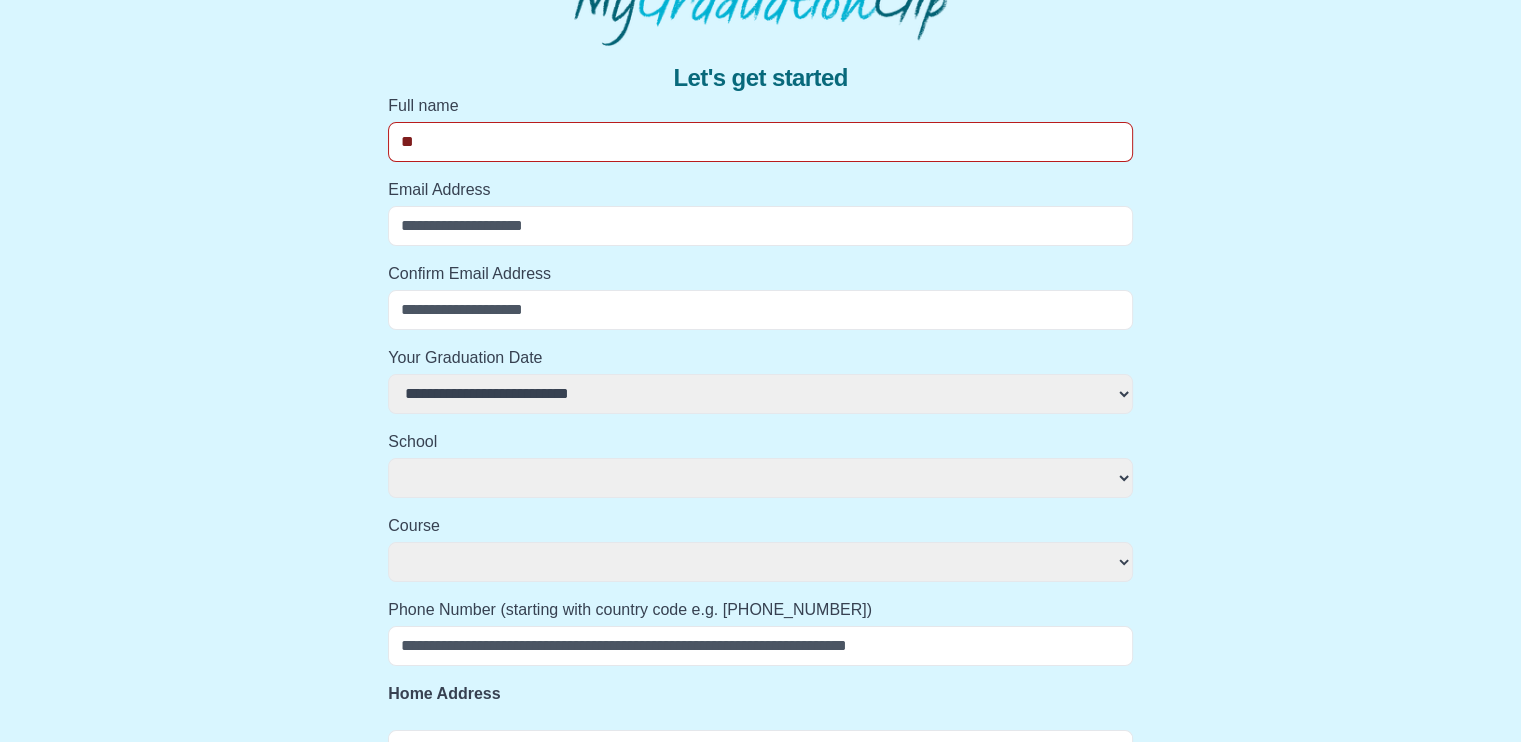 select 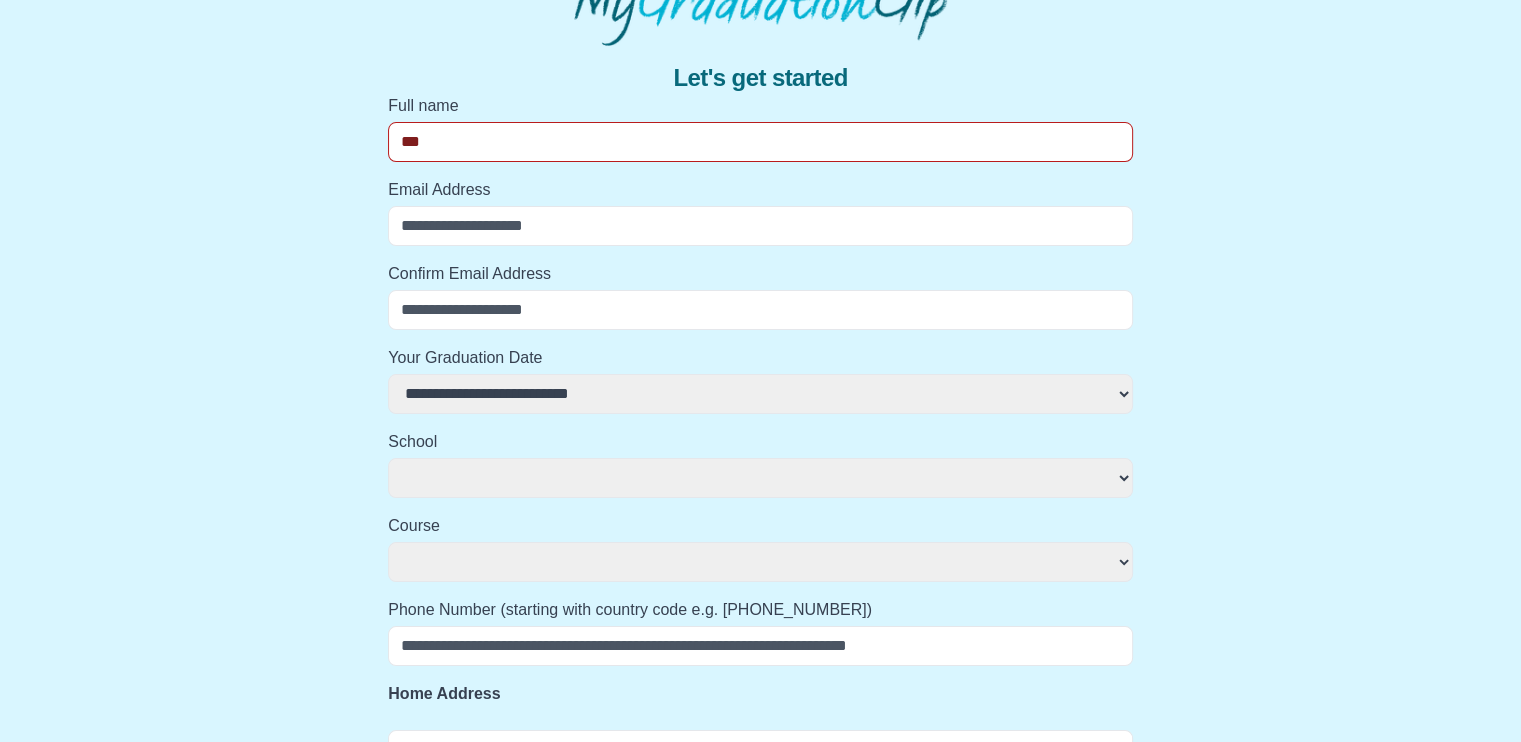select 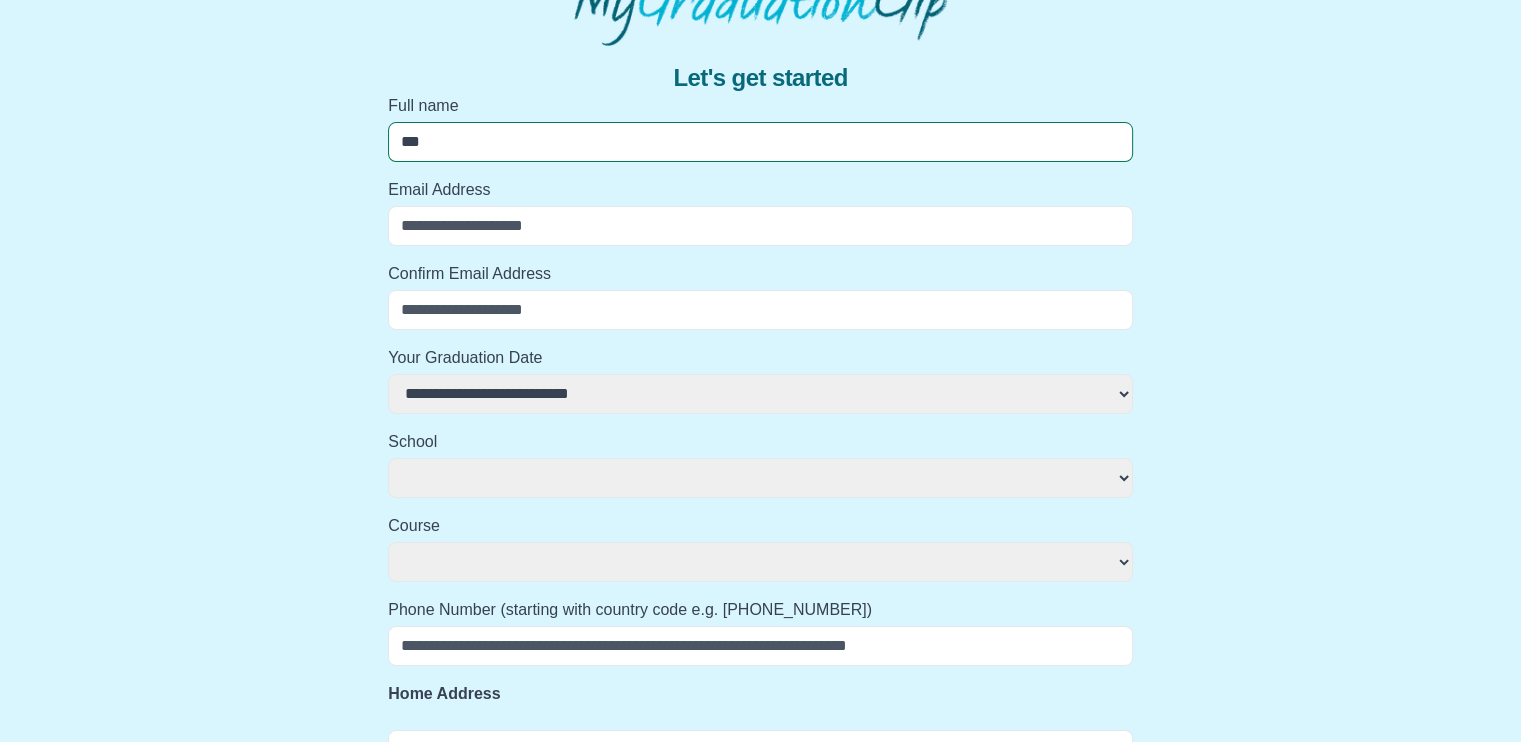 type on "****" 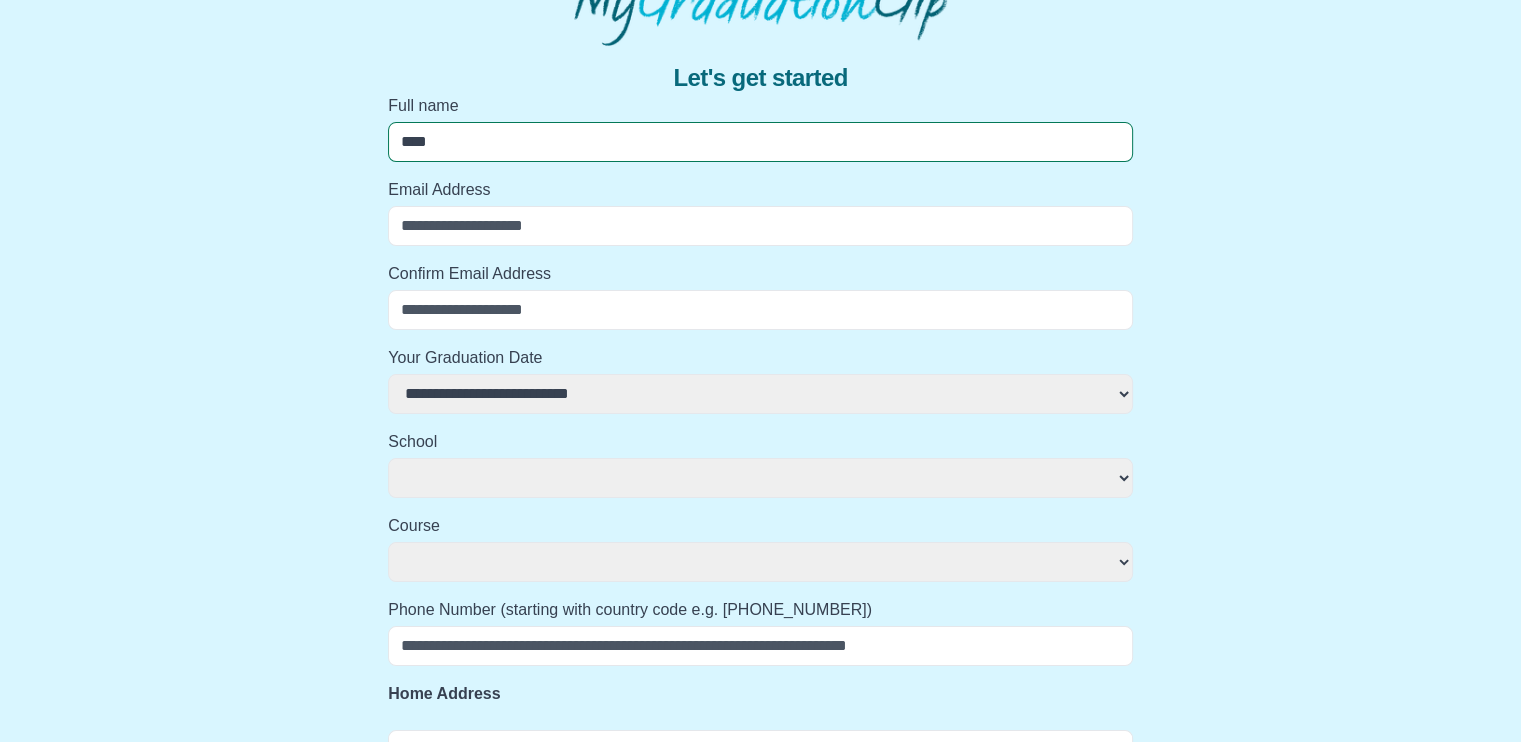 select 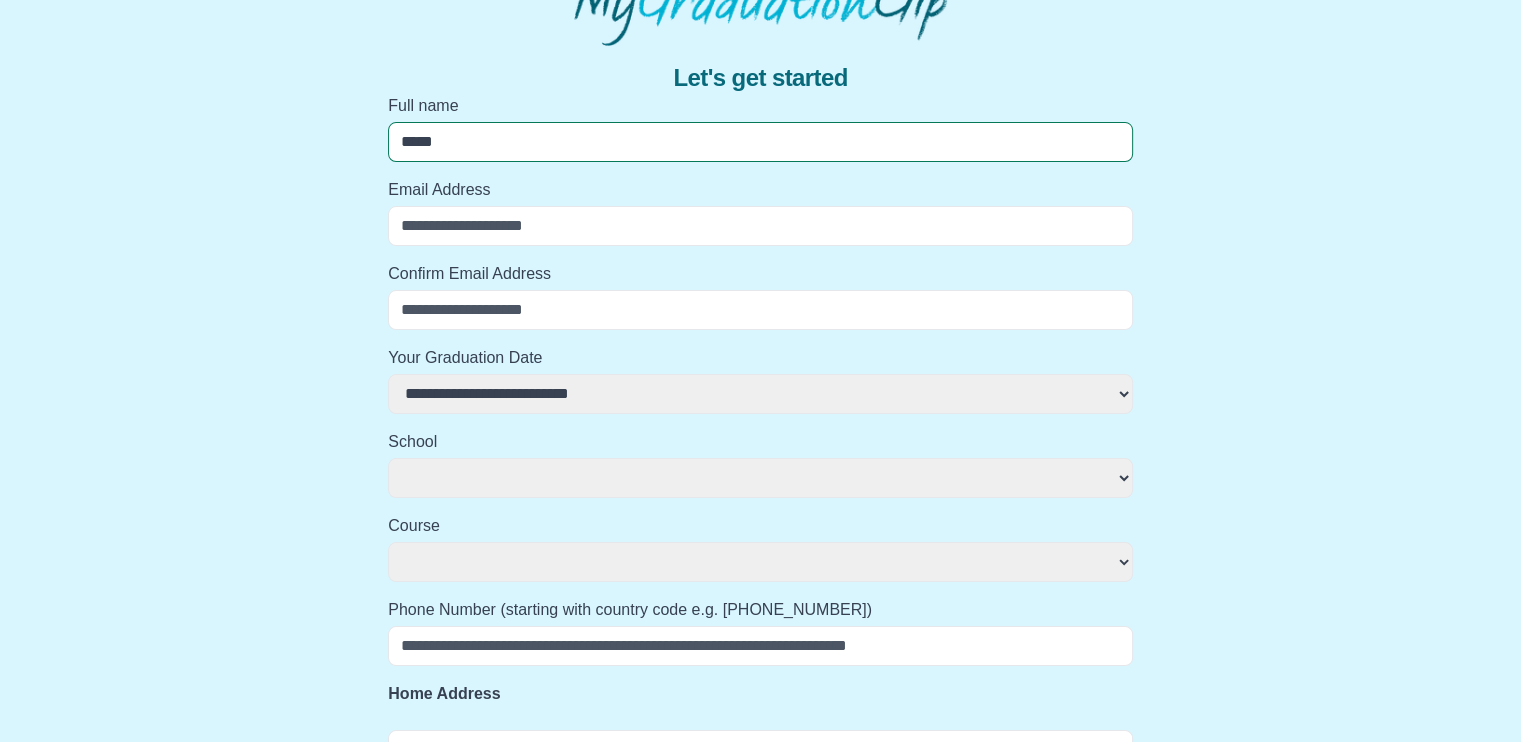 select 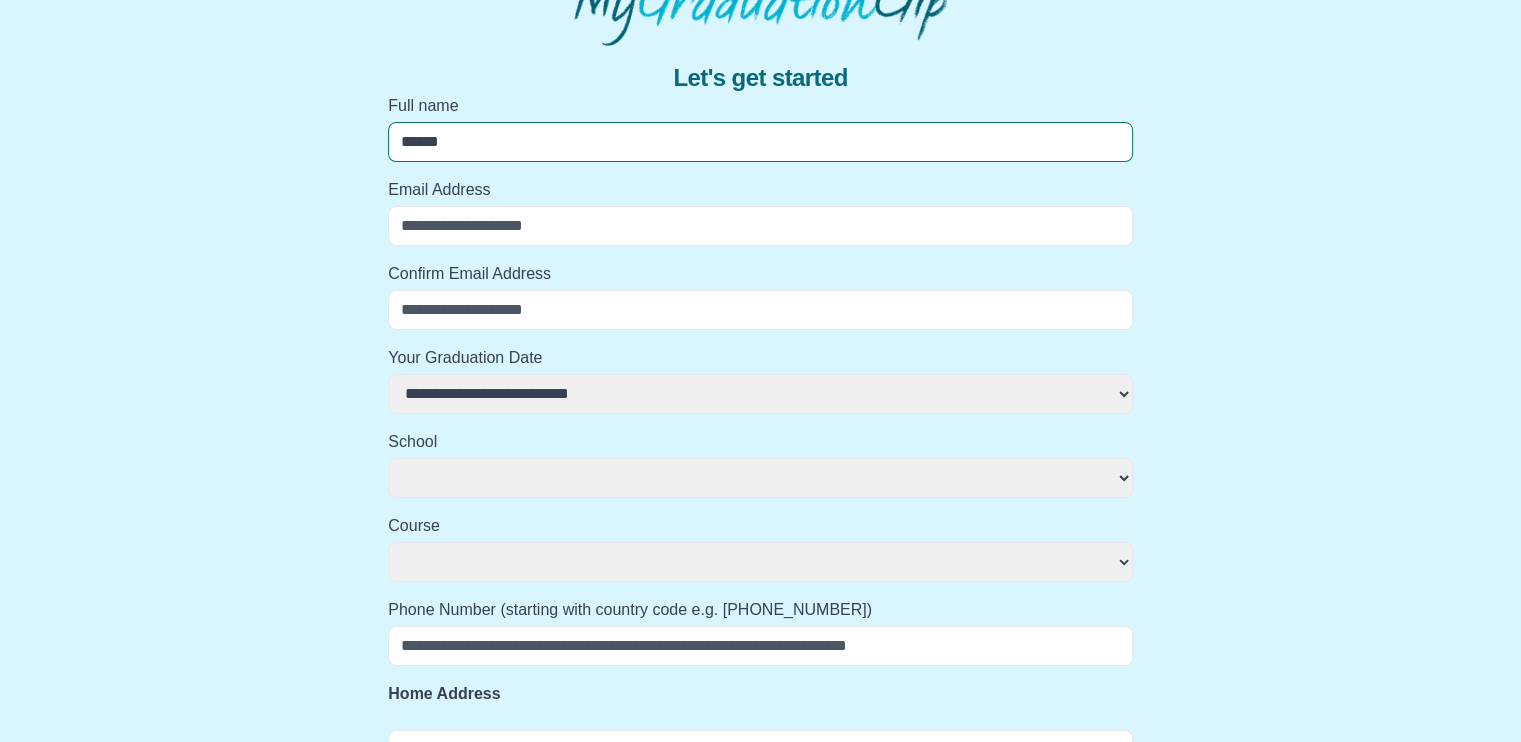 select 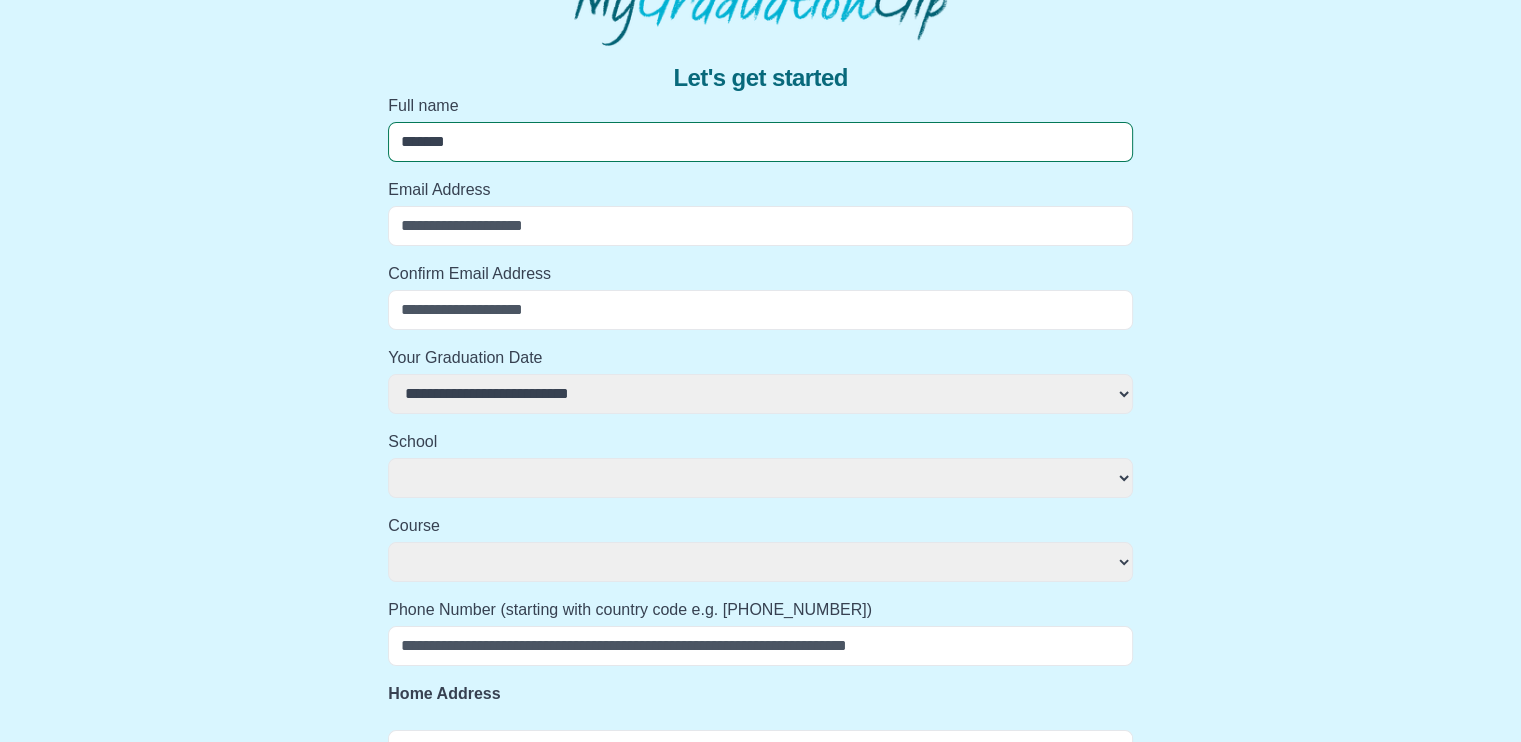 select 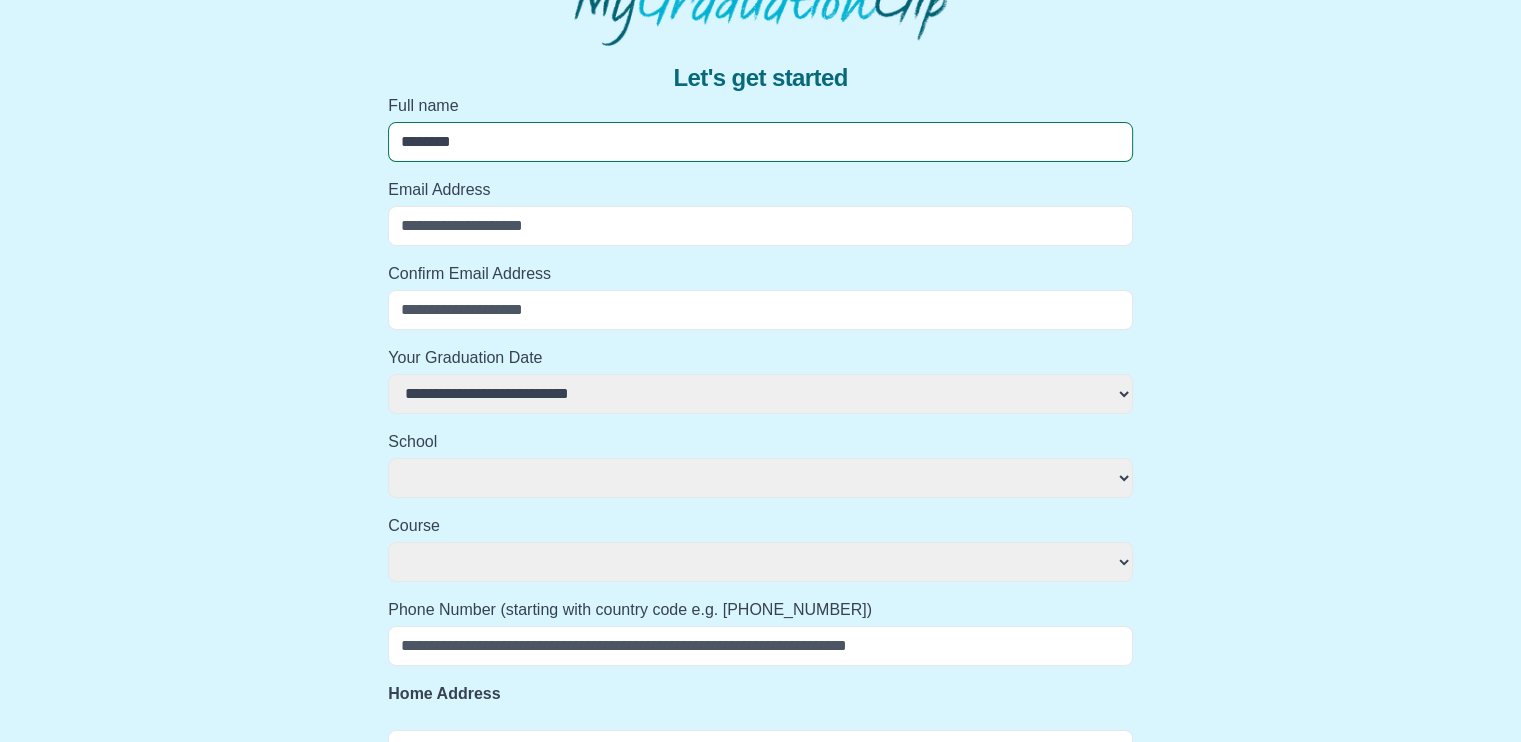 select 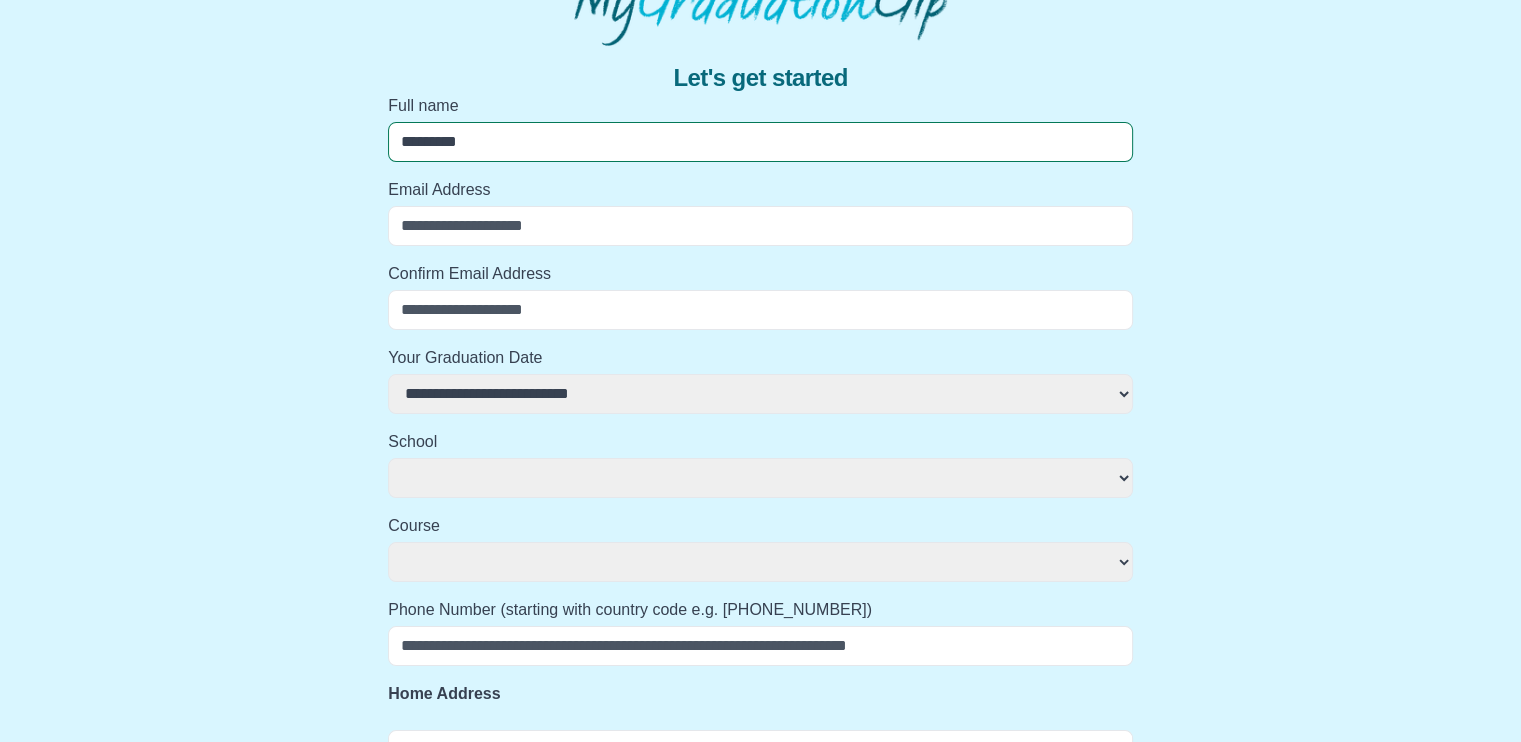 select 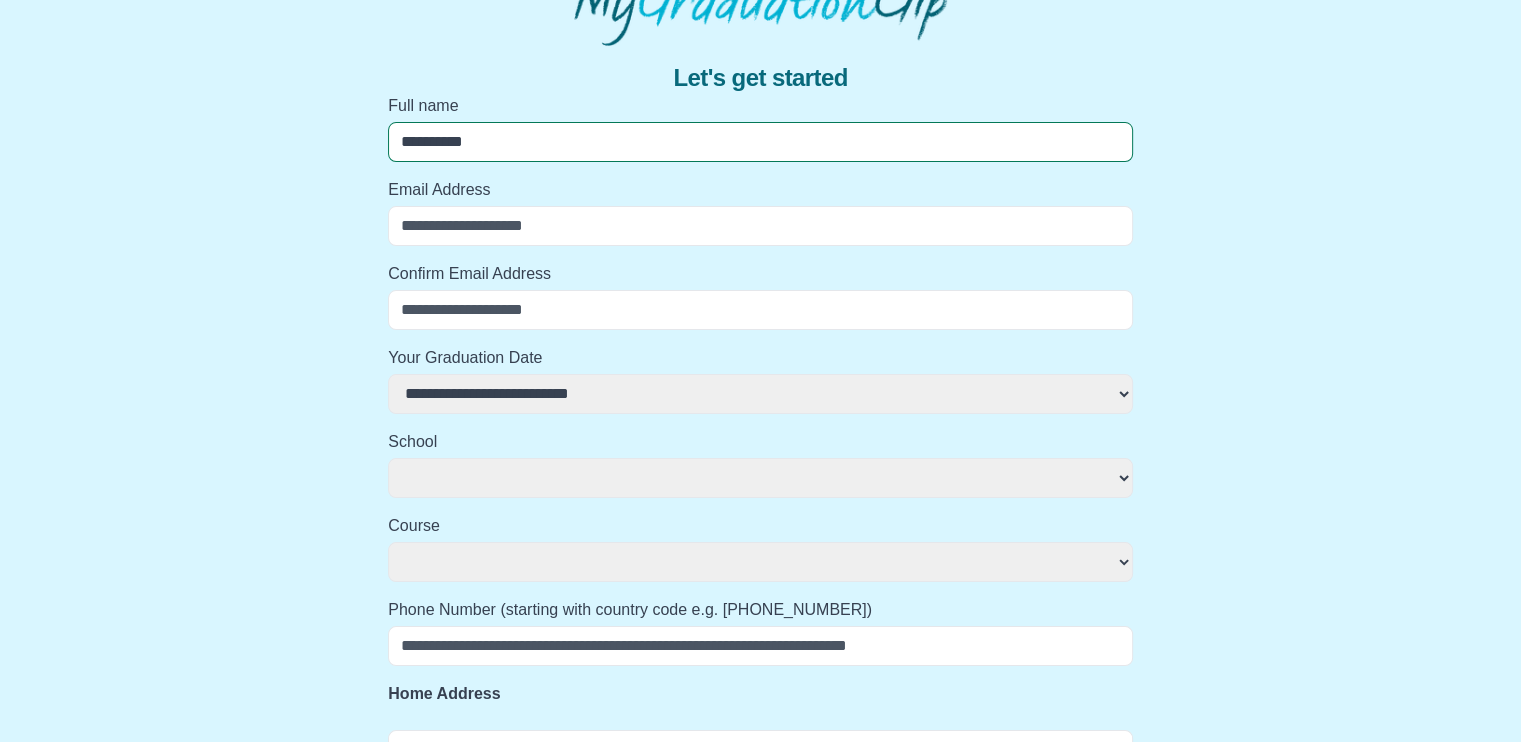 select 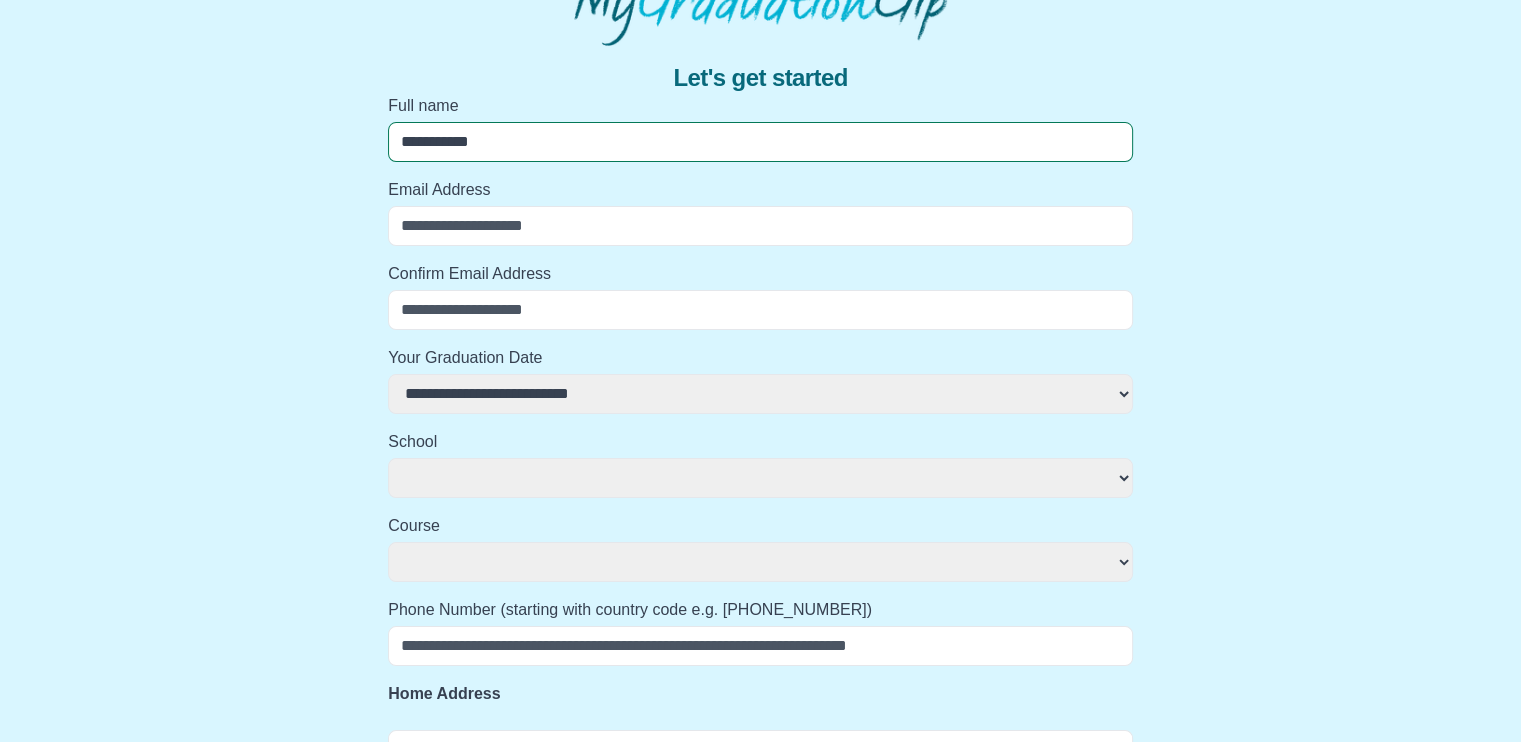 select 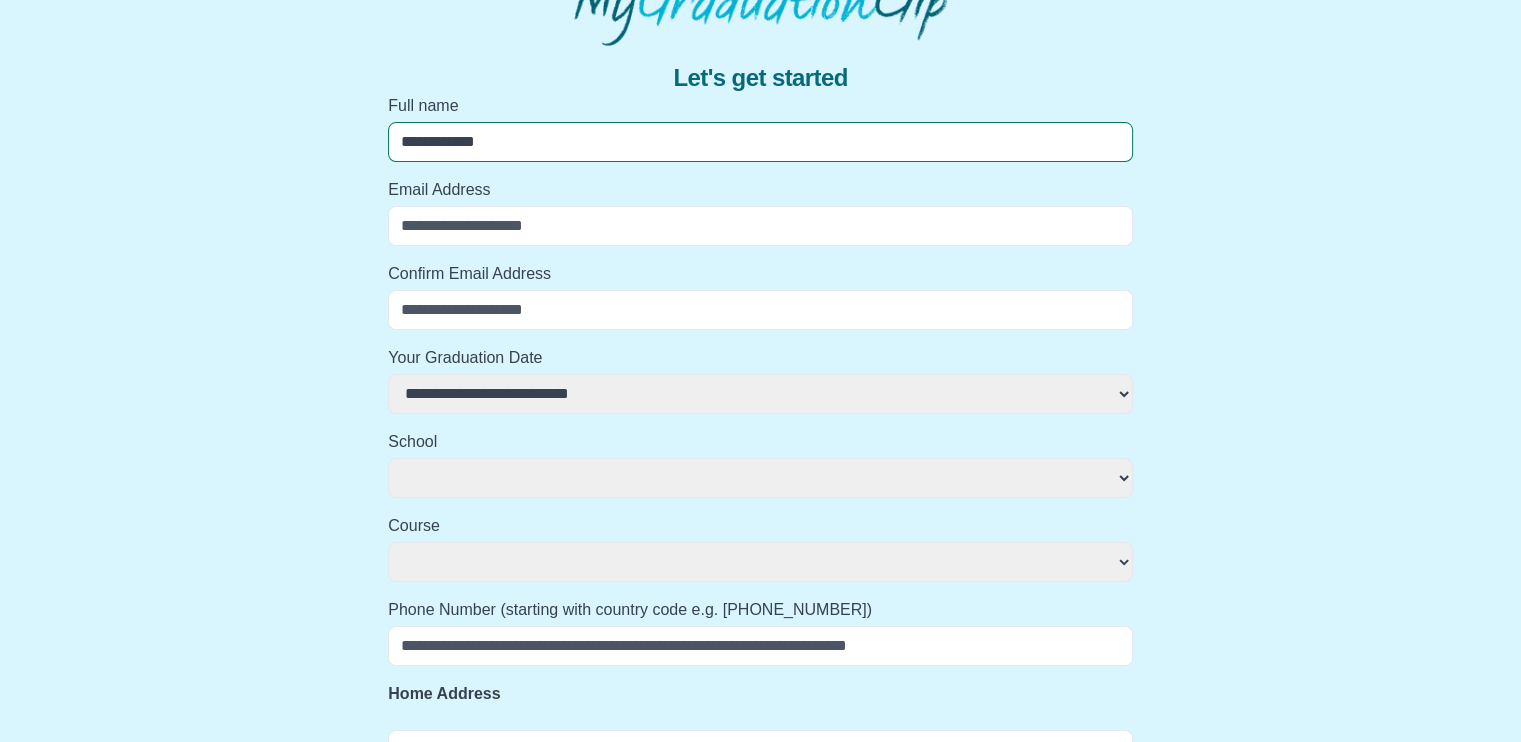 select 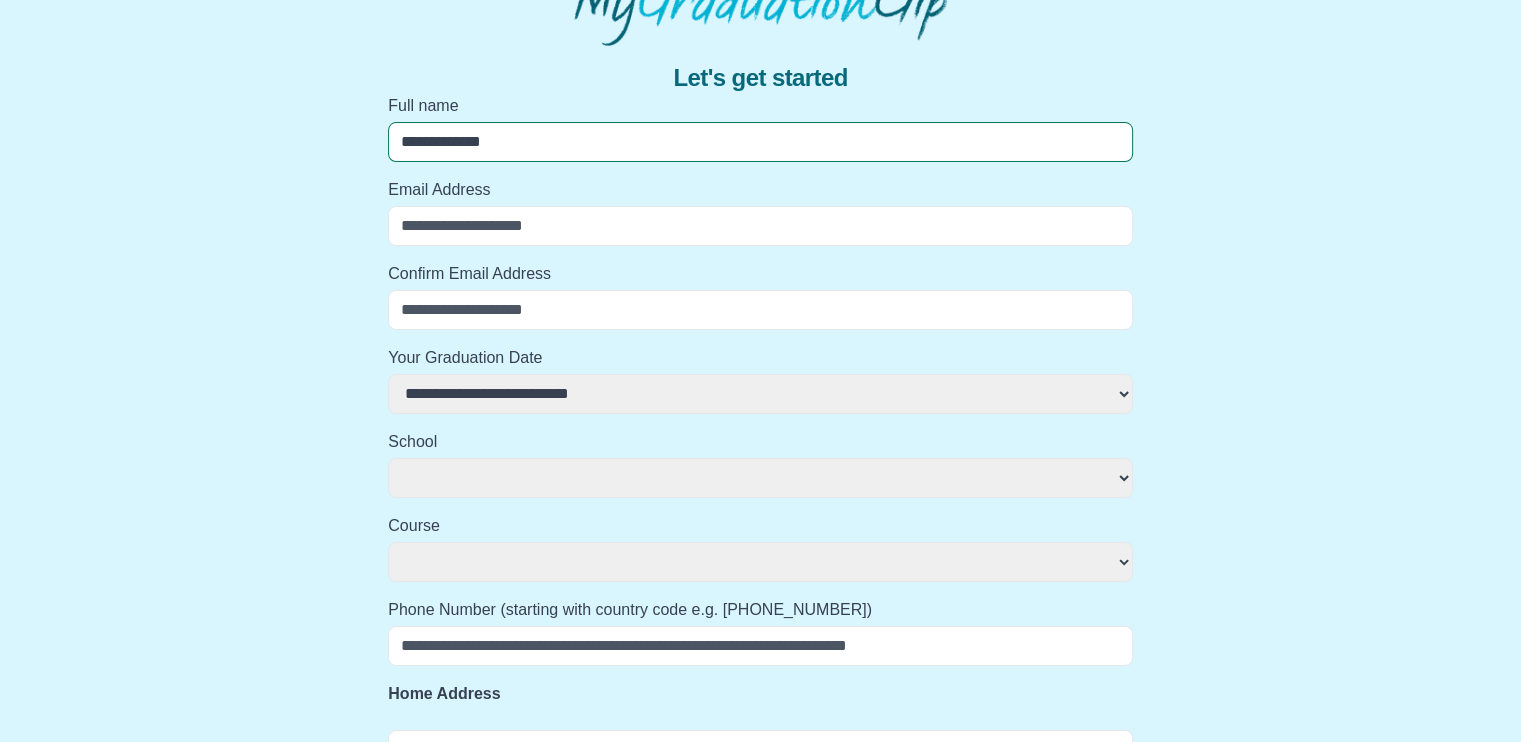 select 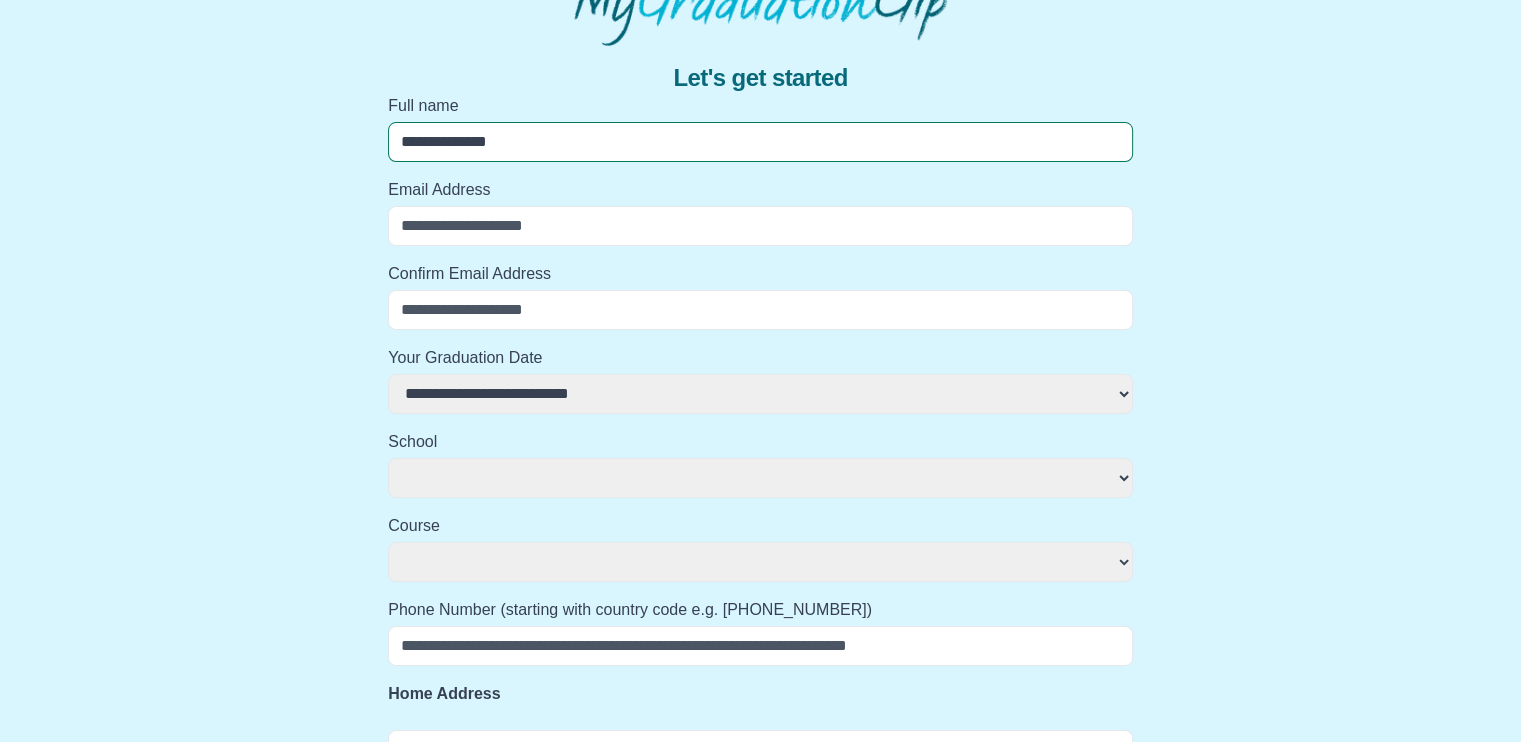 select 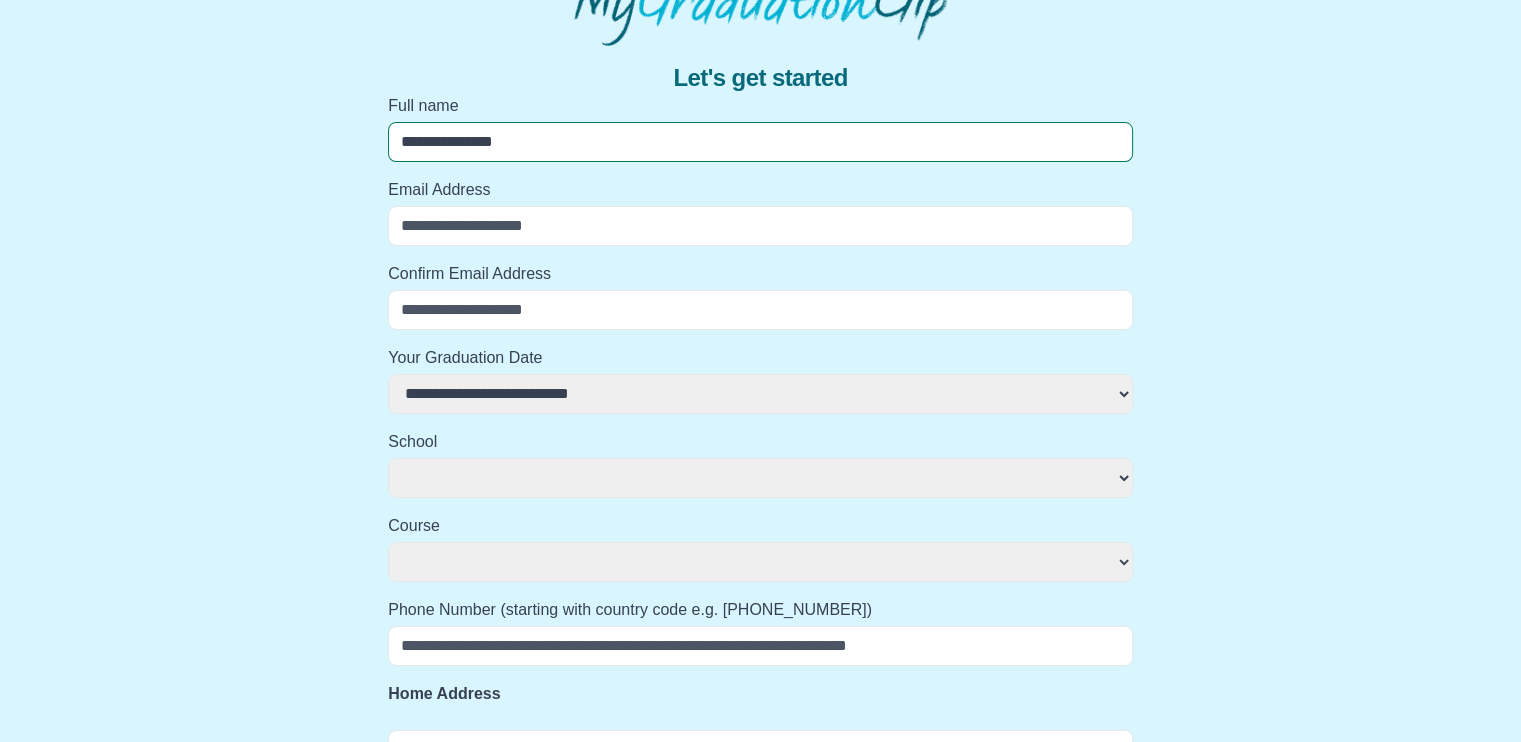 select 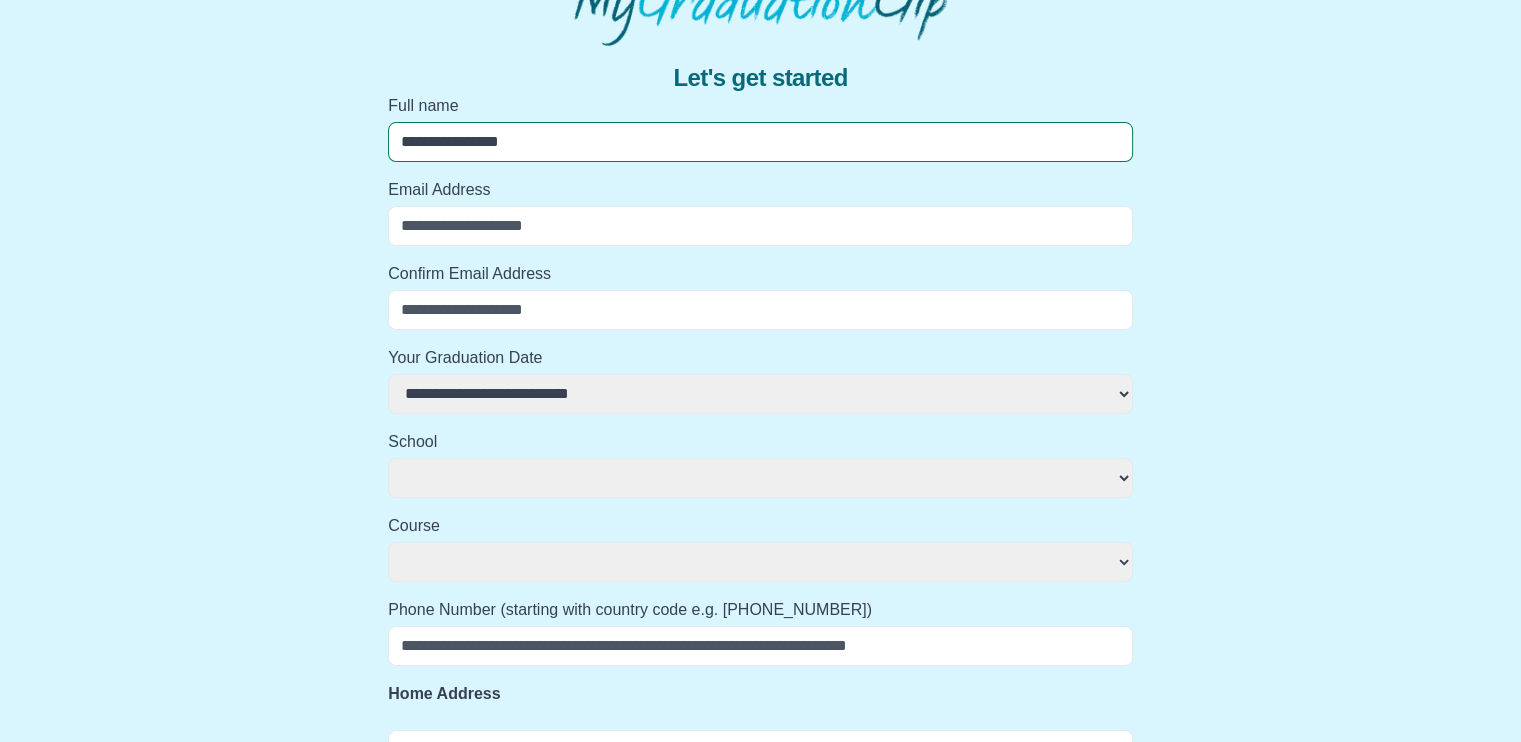 select 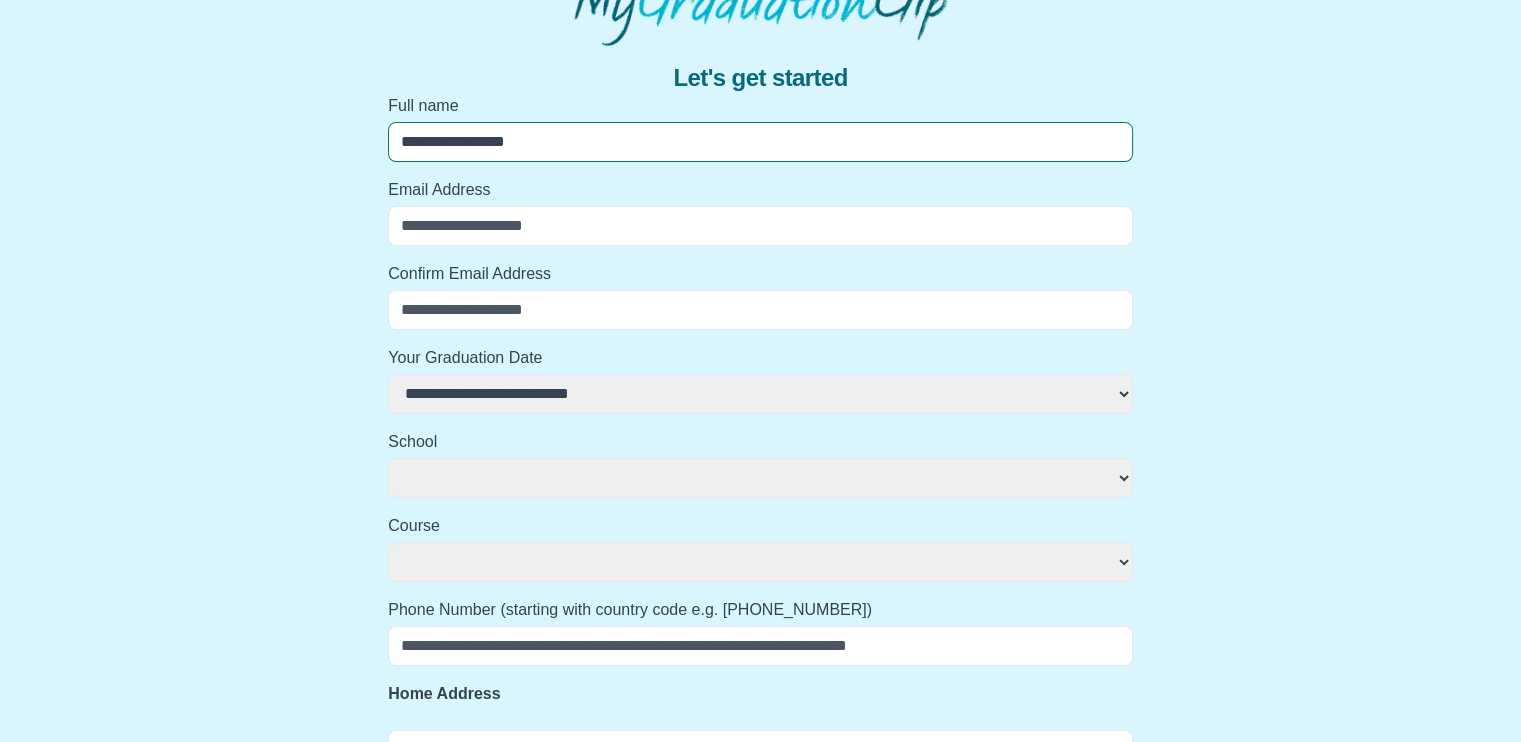 select 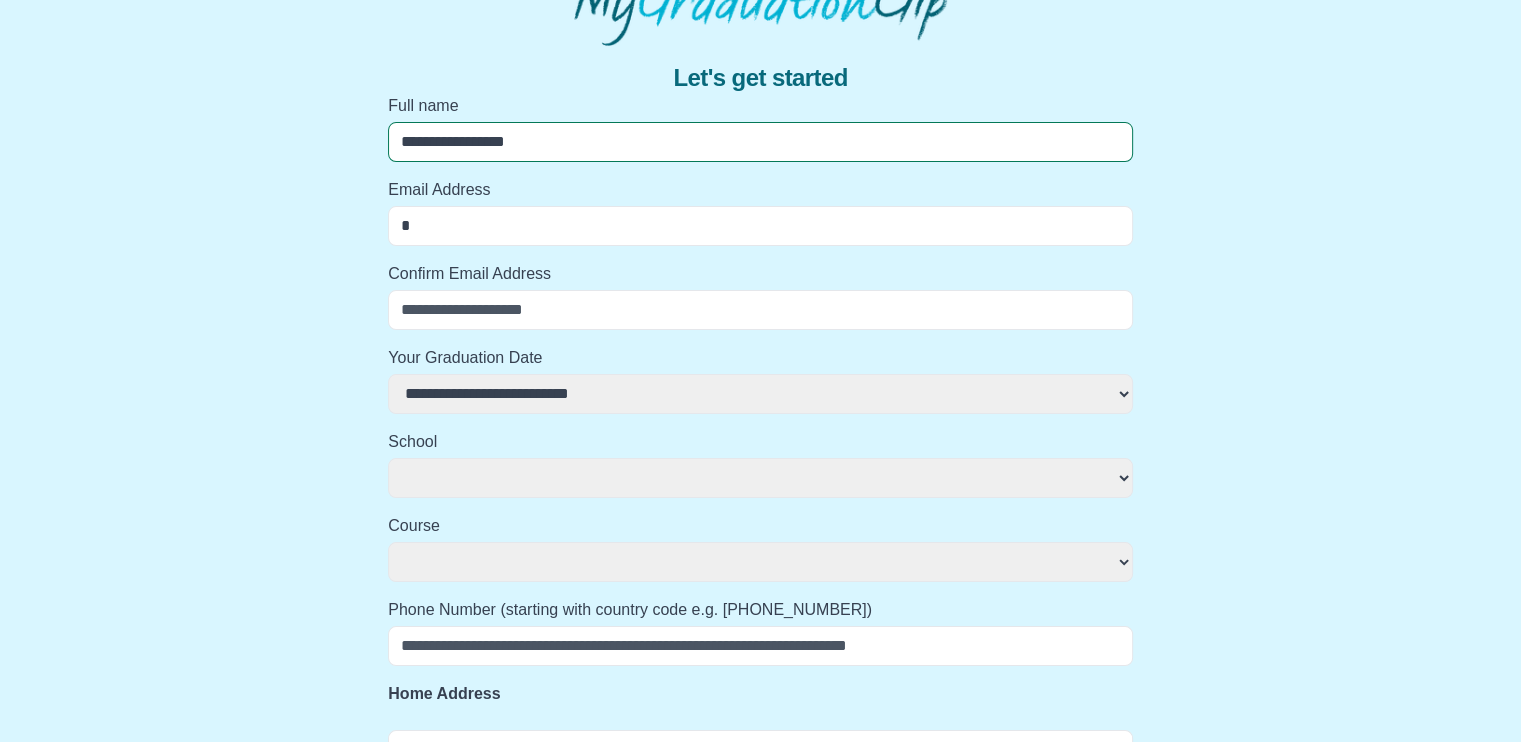 select 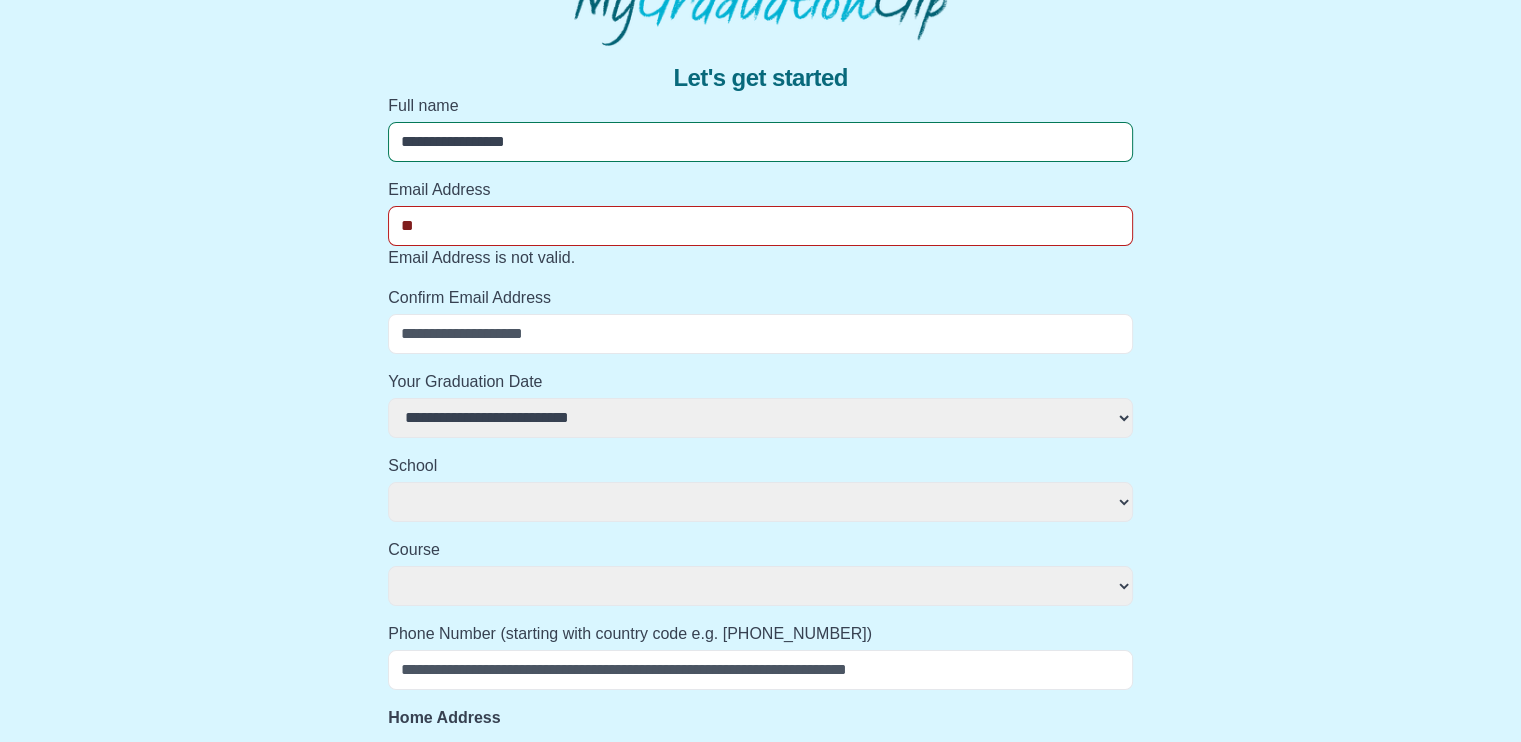 select 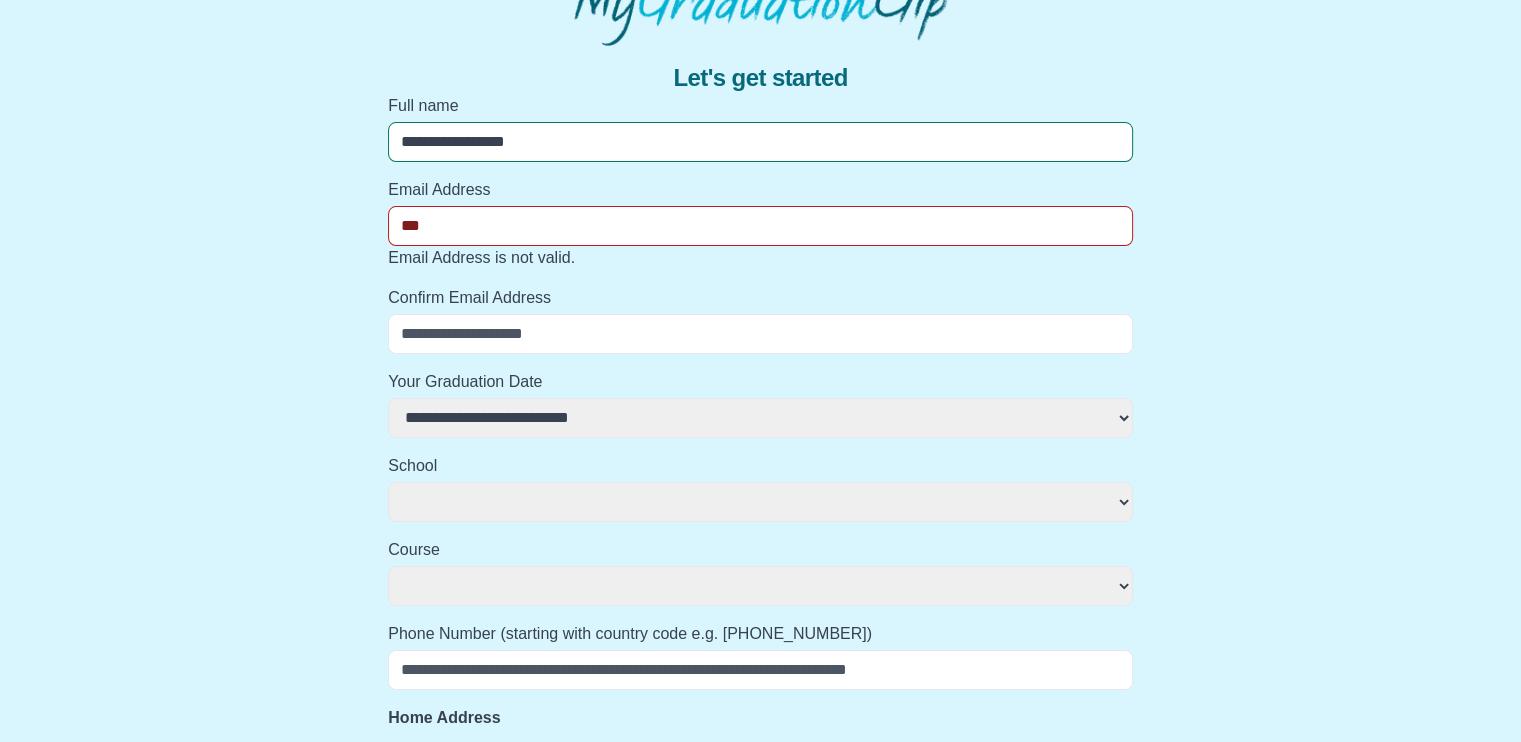 select 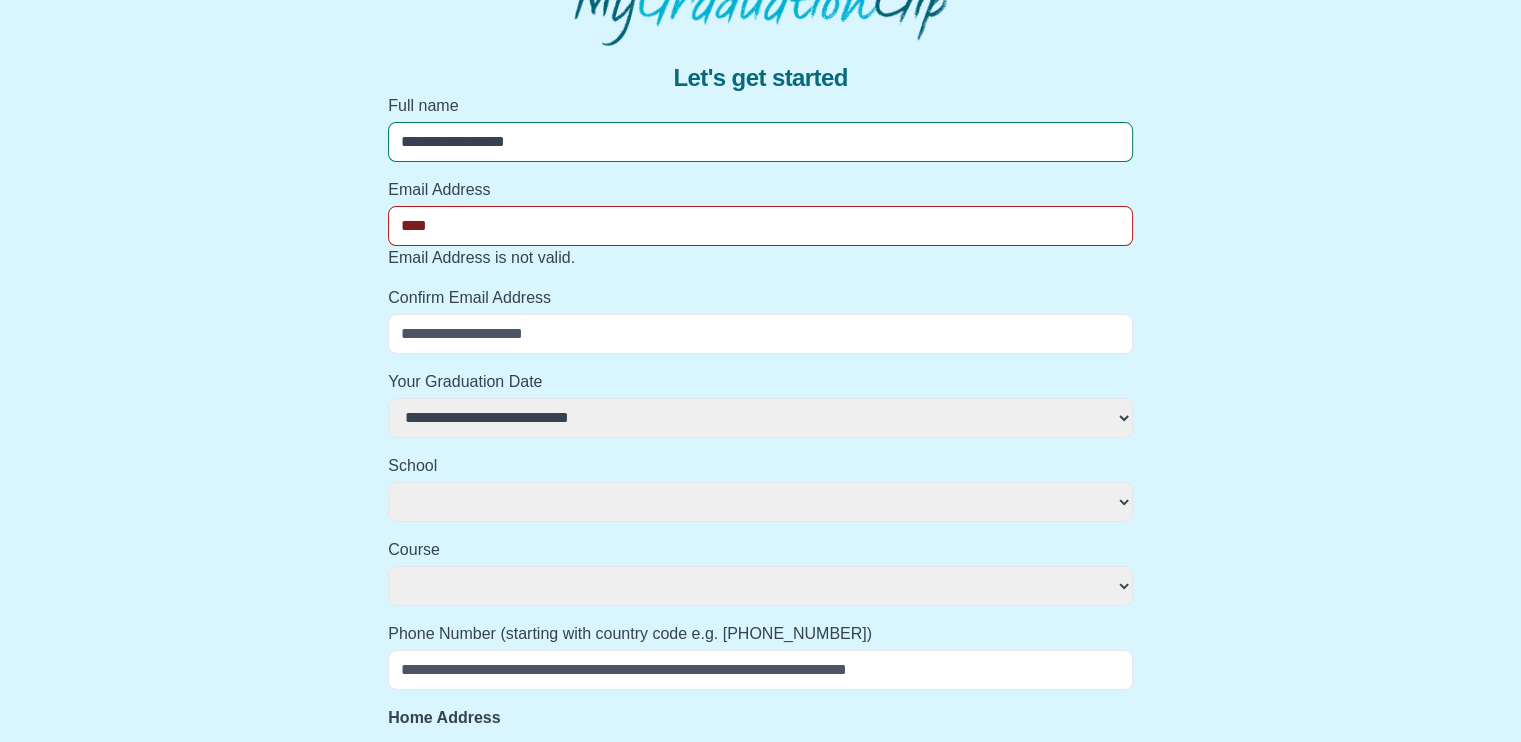 select 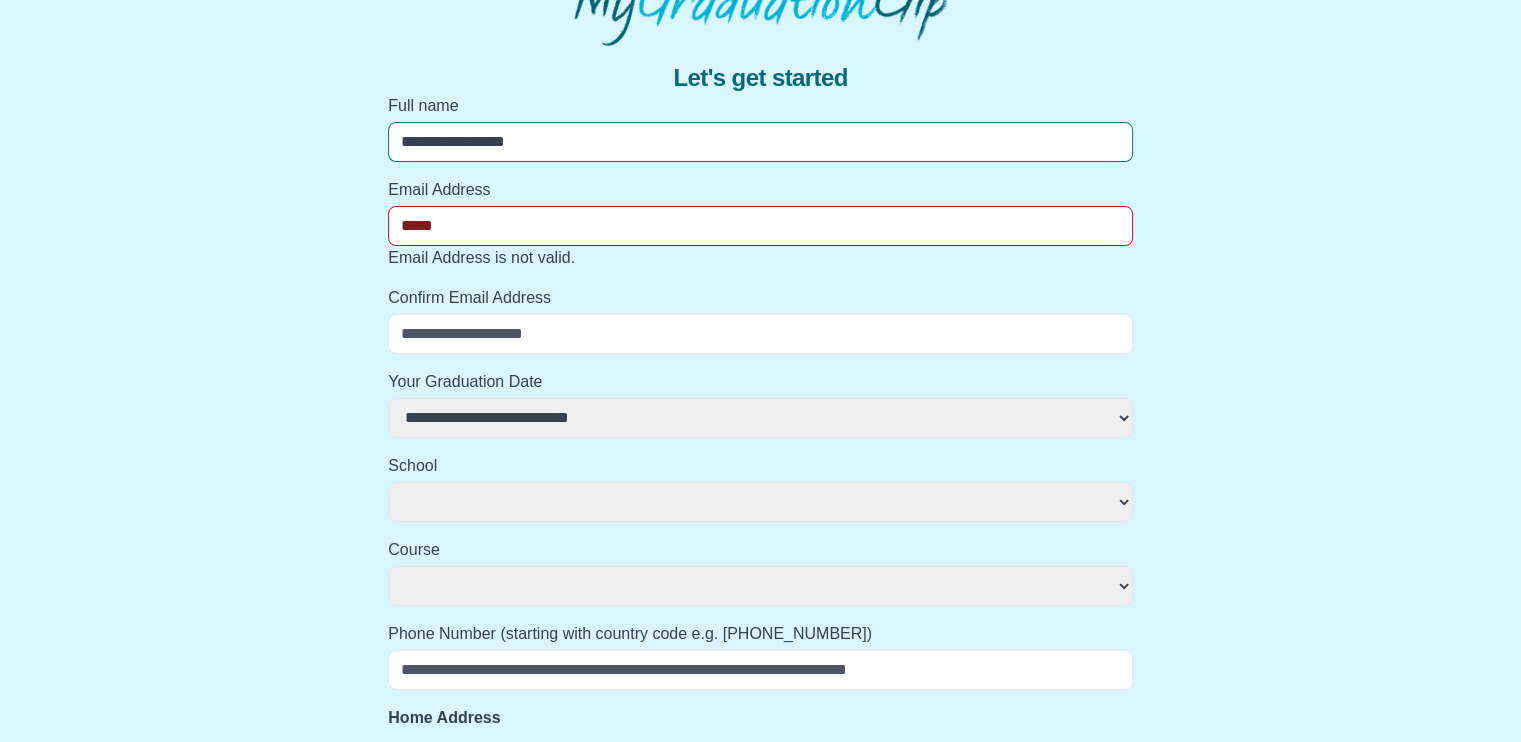 select 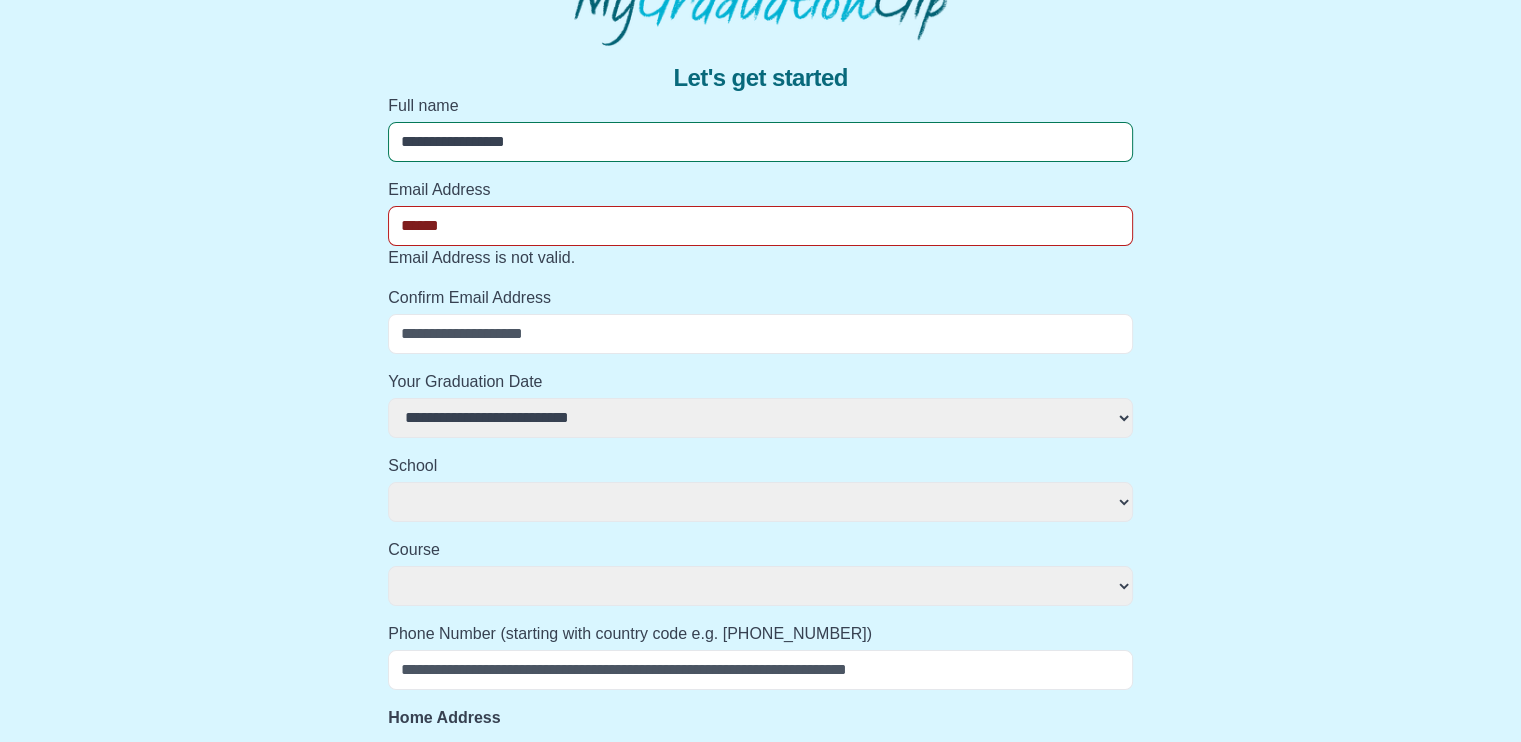 select 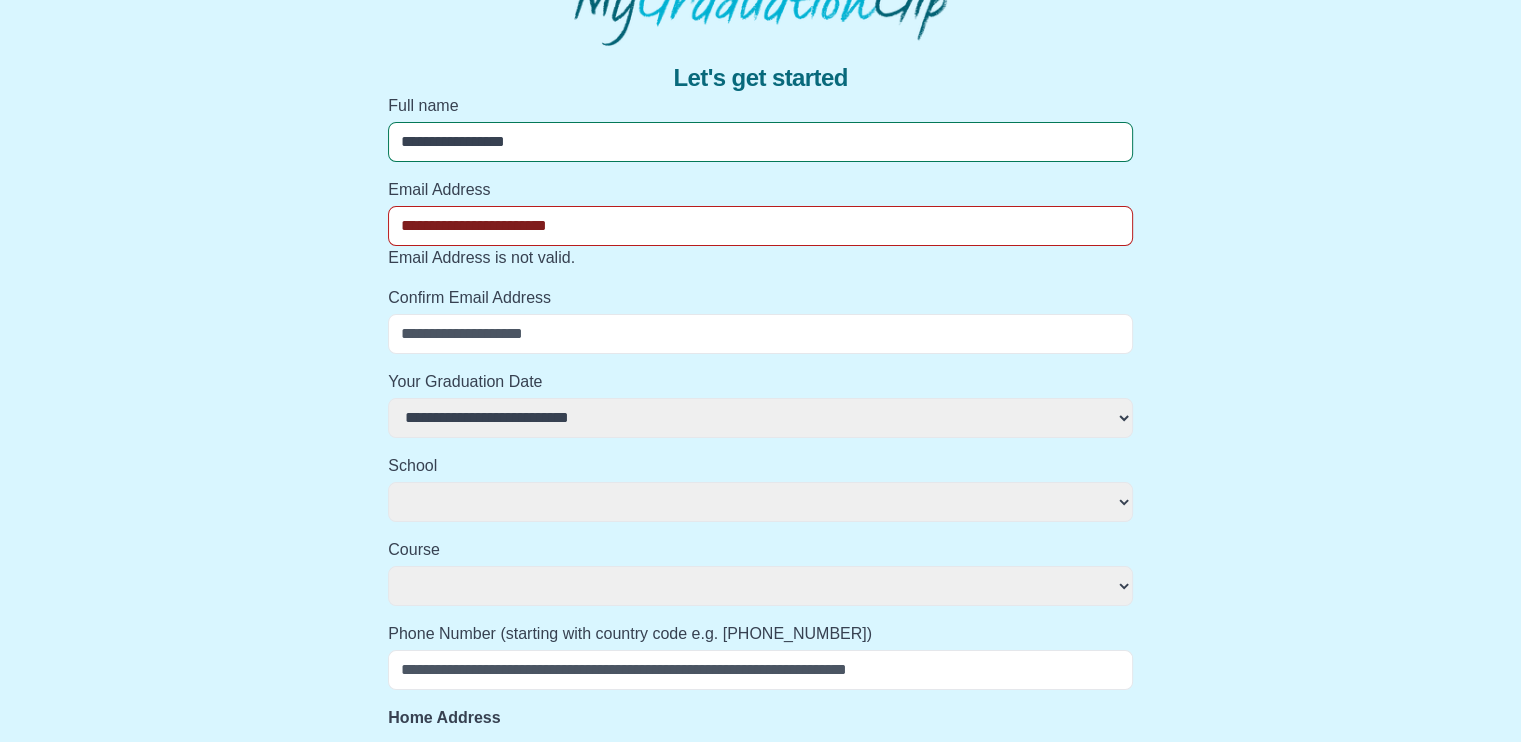 select 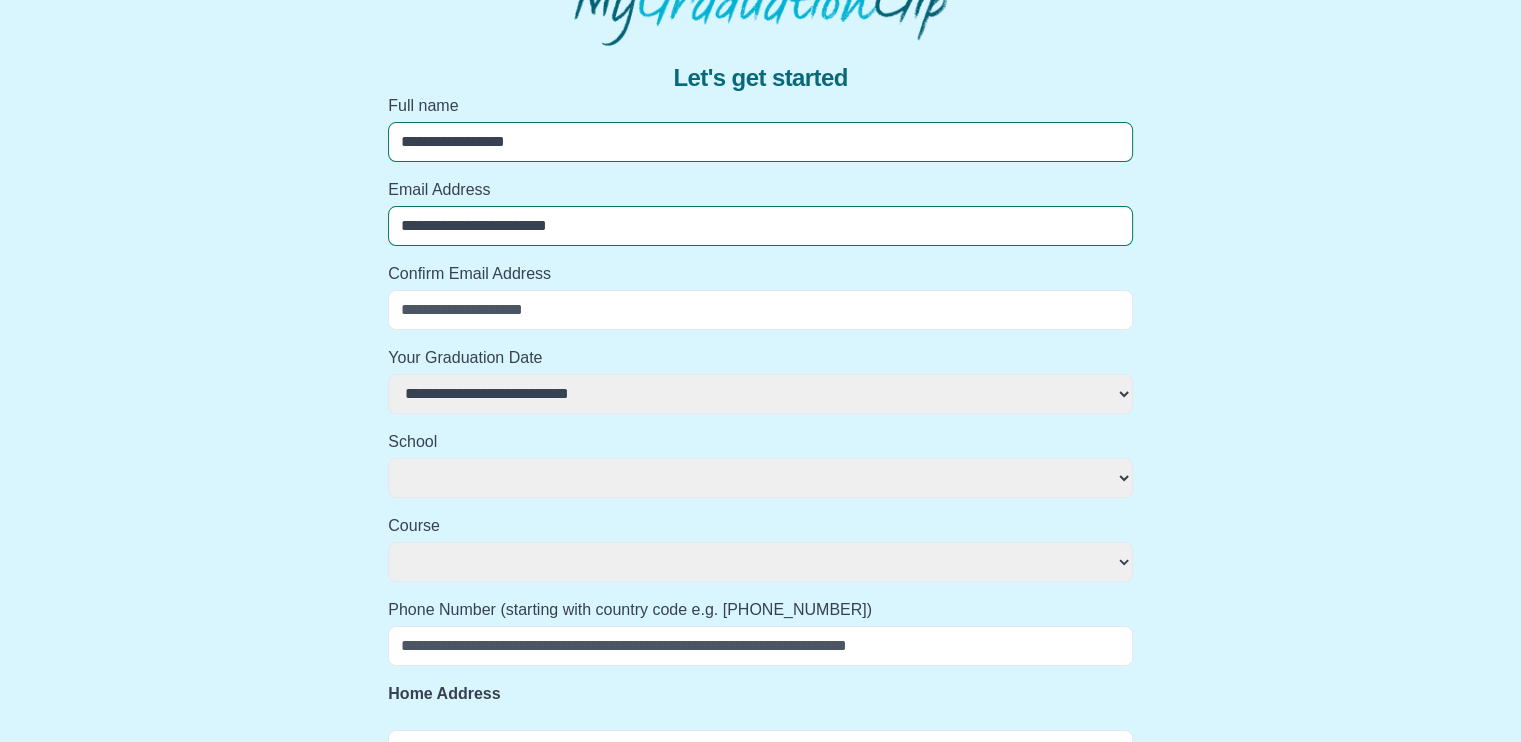 select 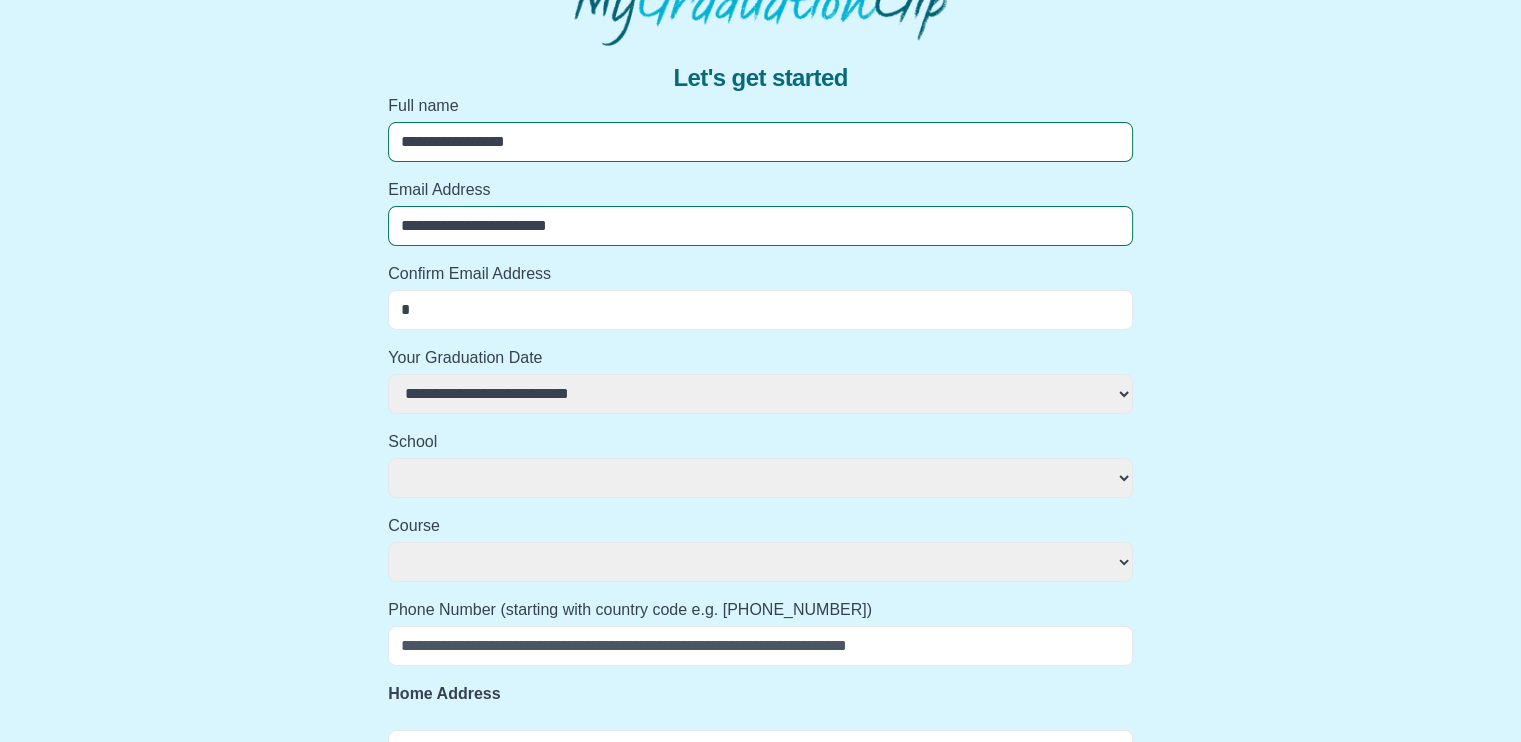 select 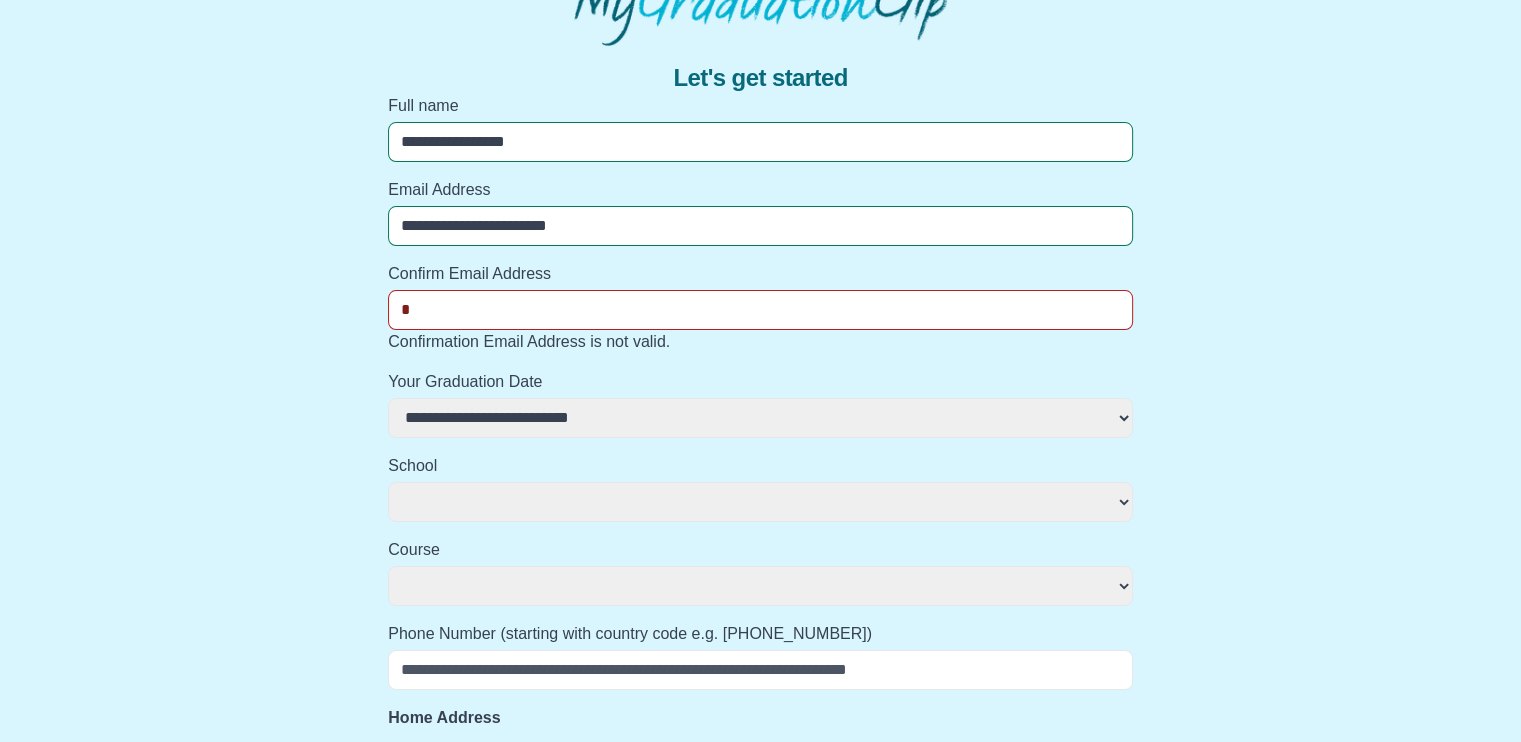 type 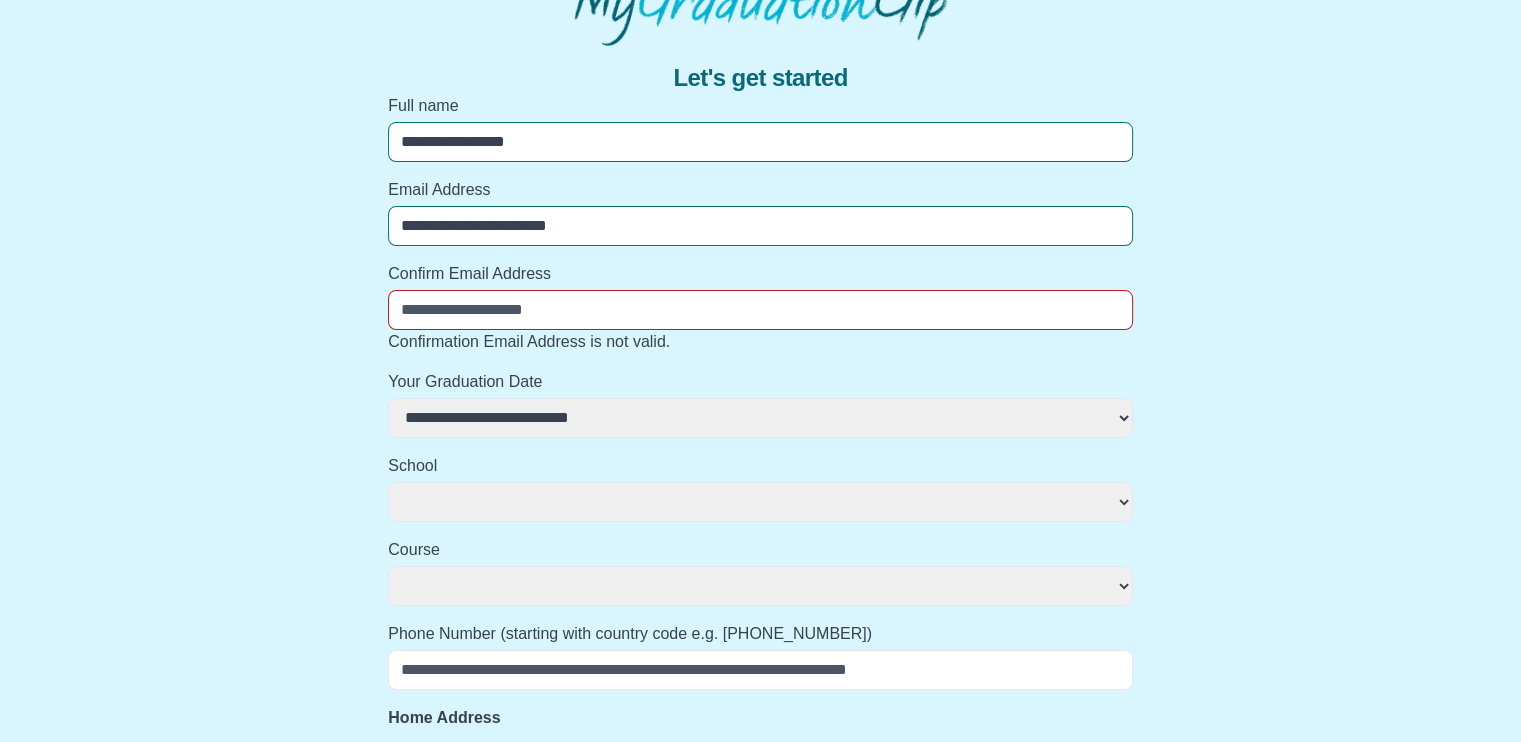 select 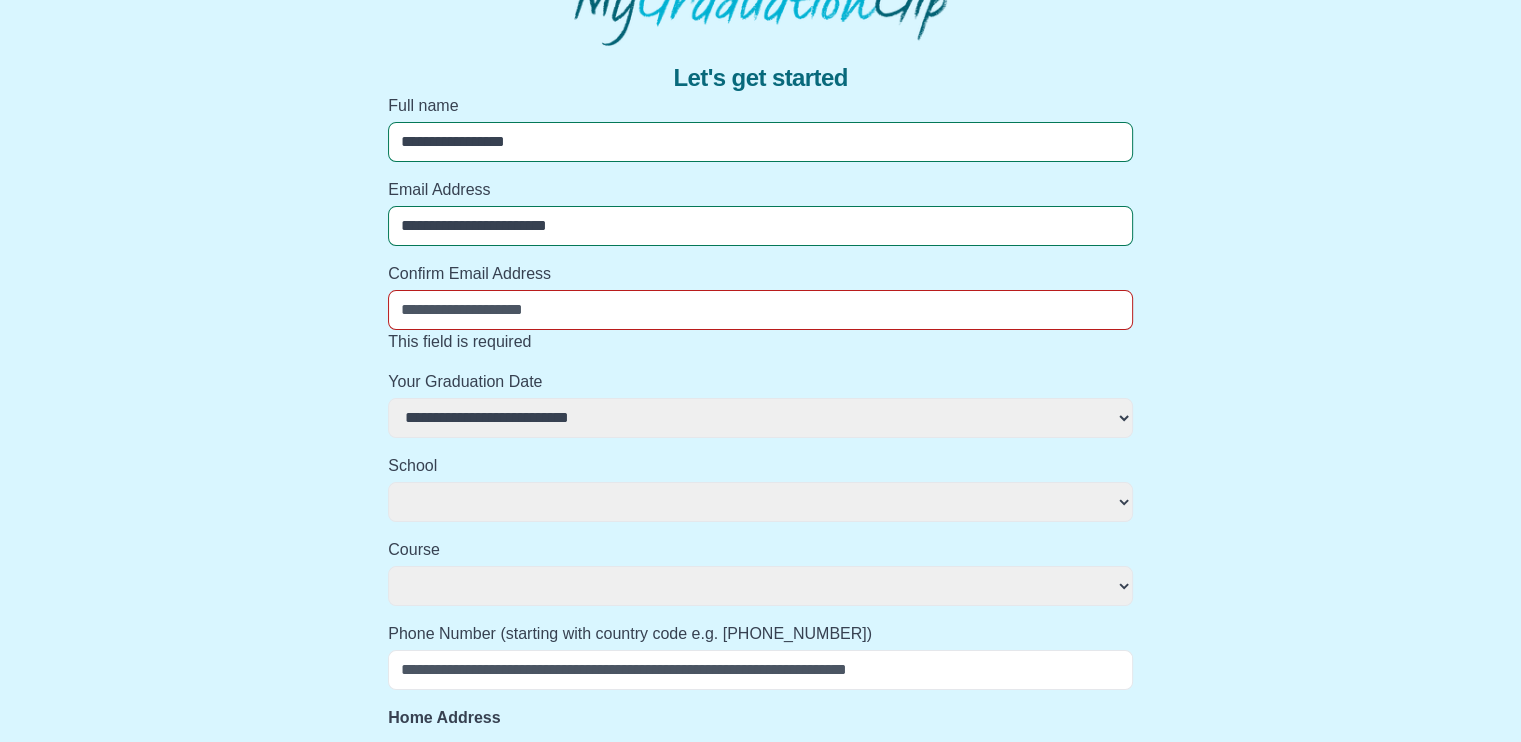 type on "*" 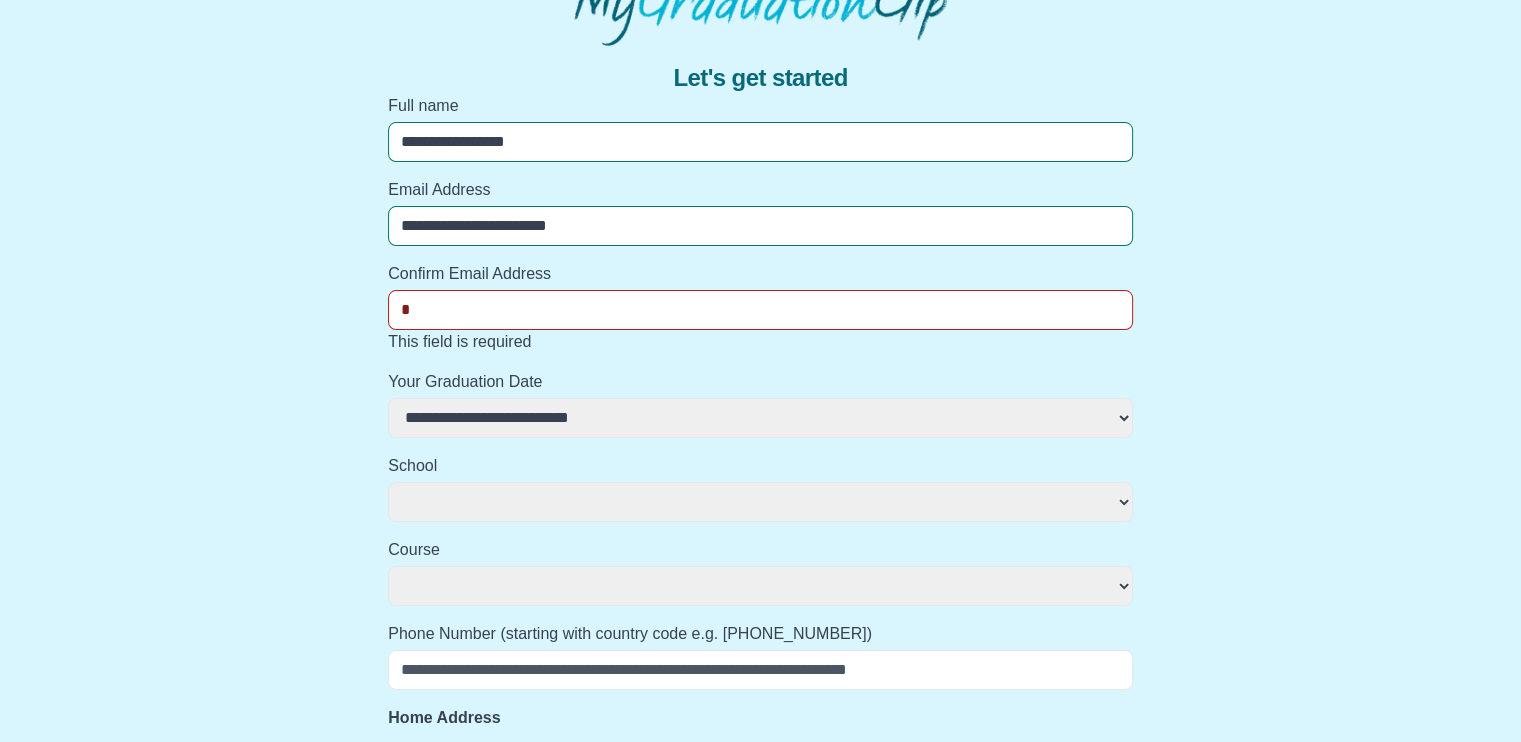 select 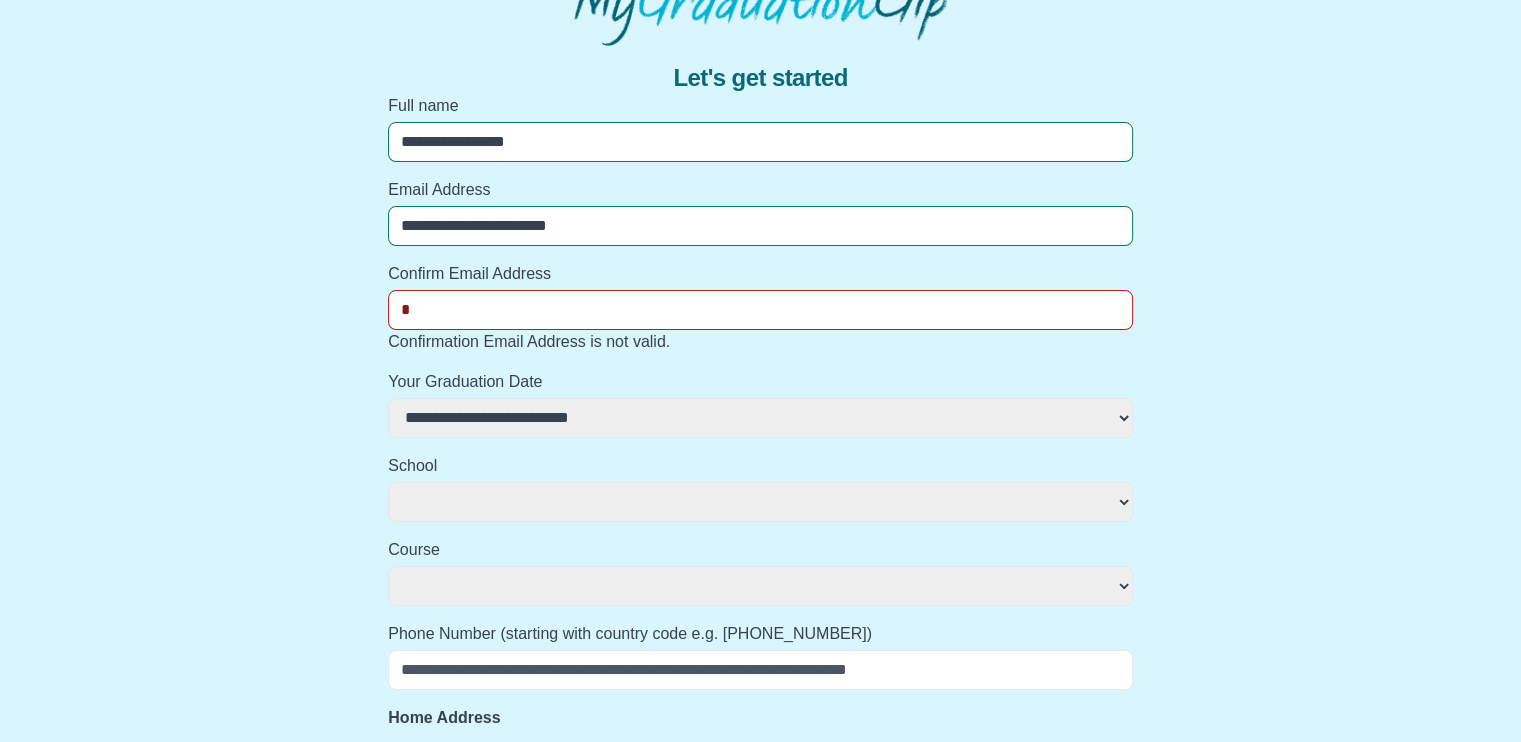 type on "**" 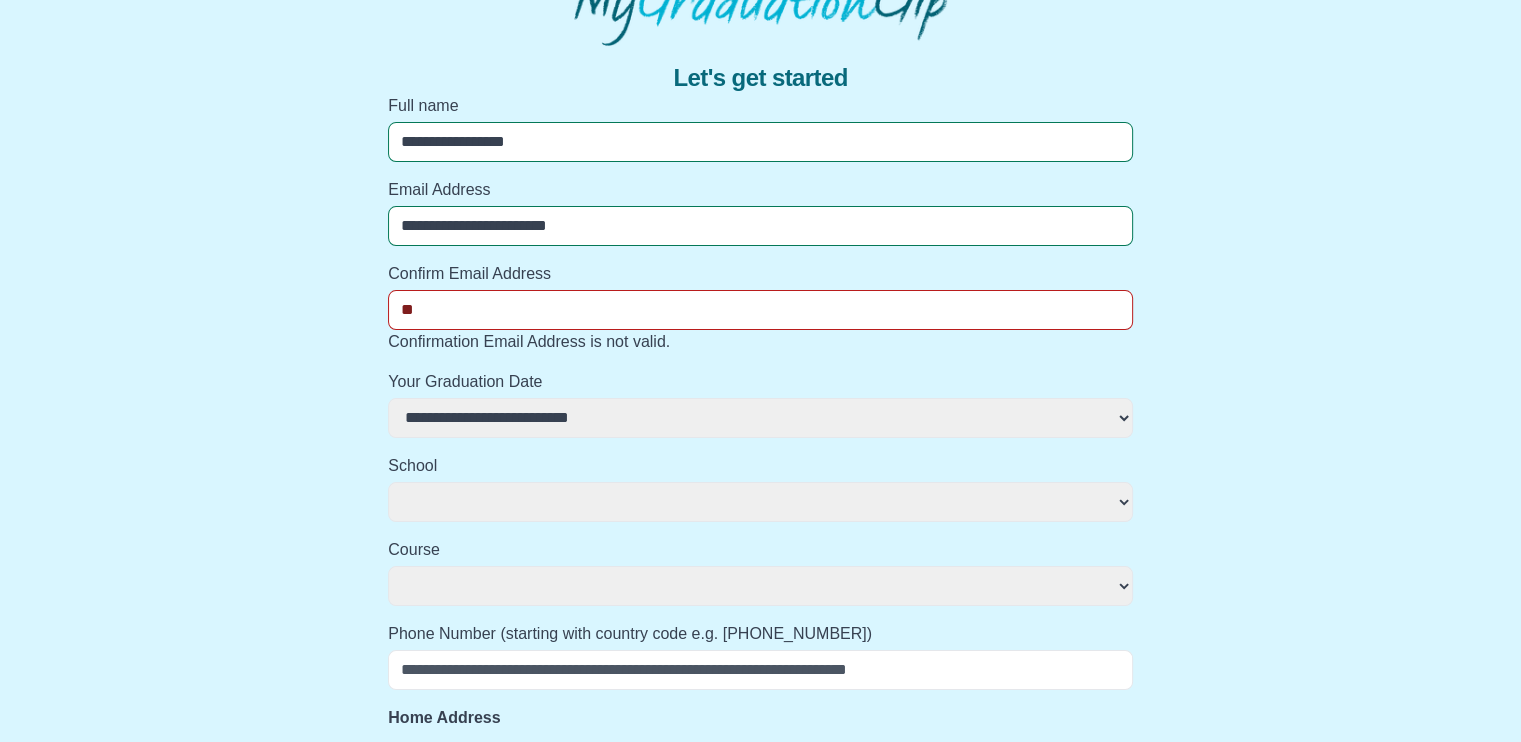 select 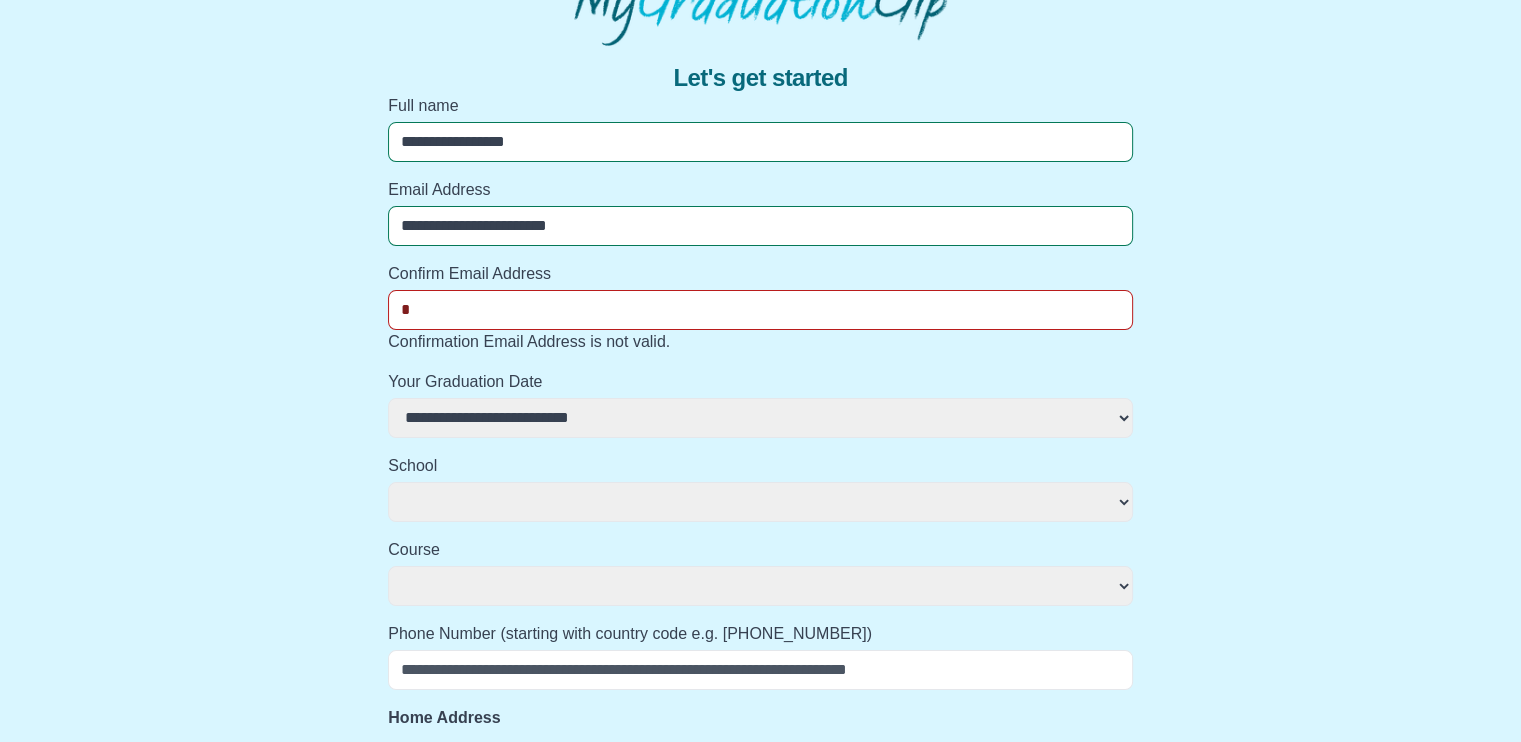 select 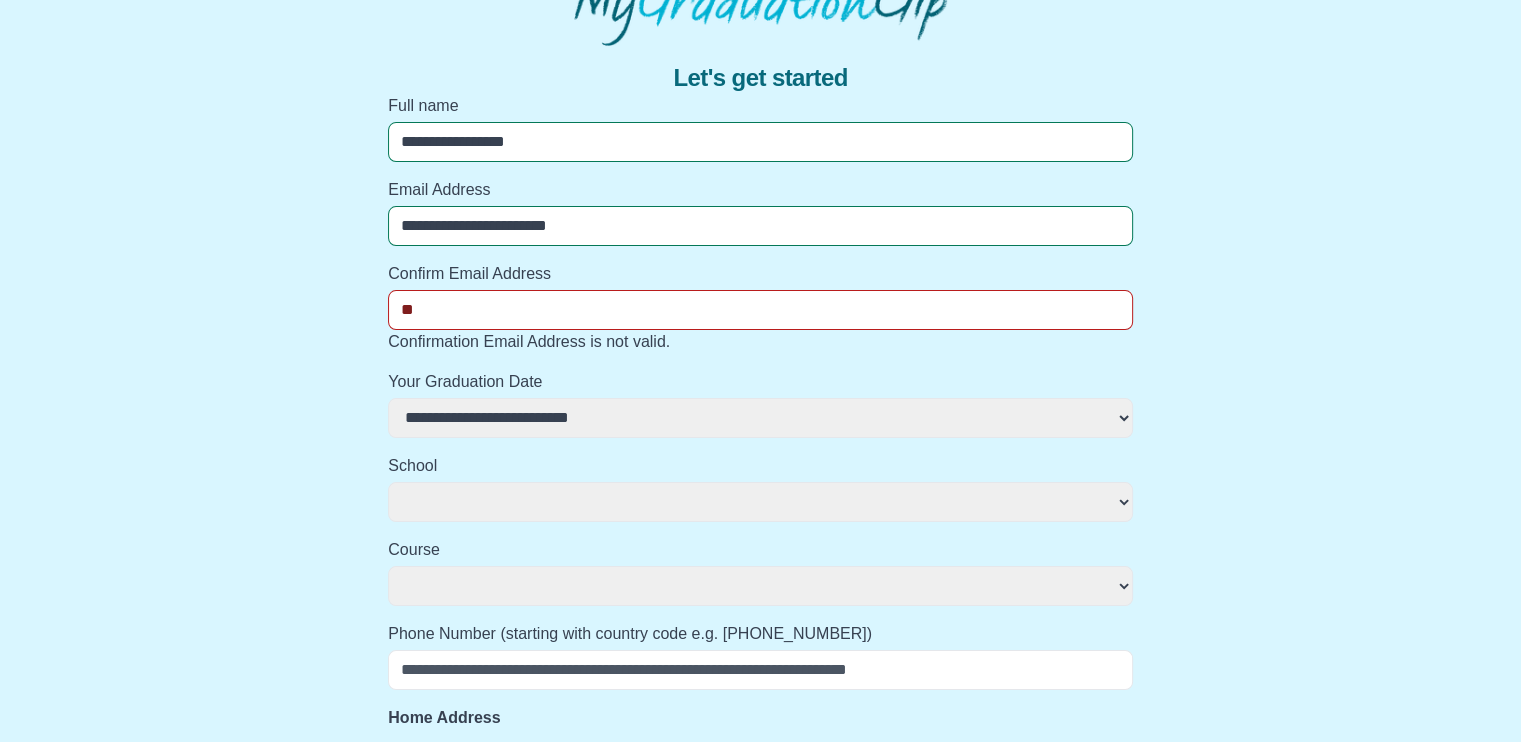 select 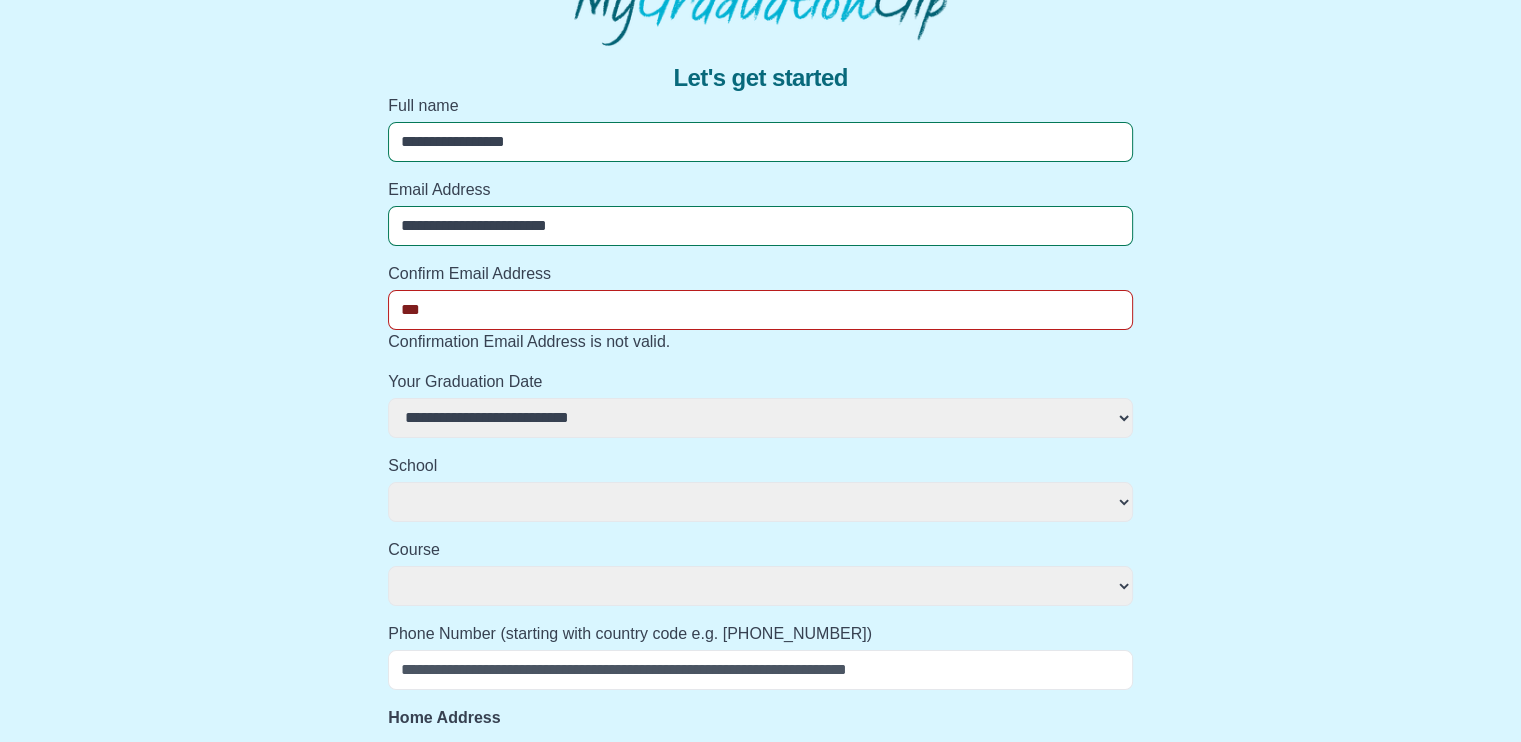 select 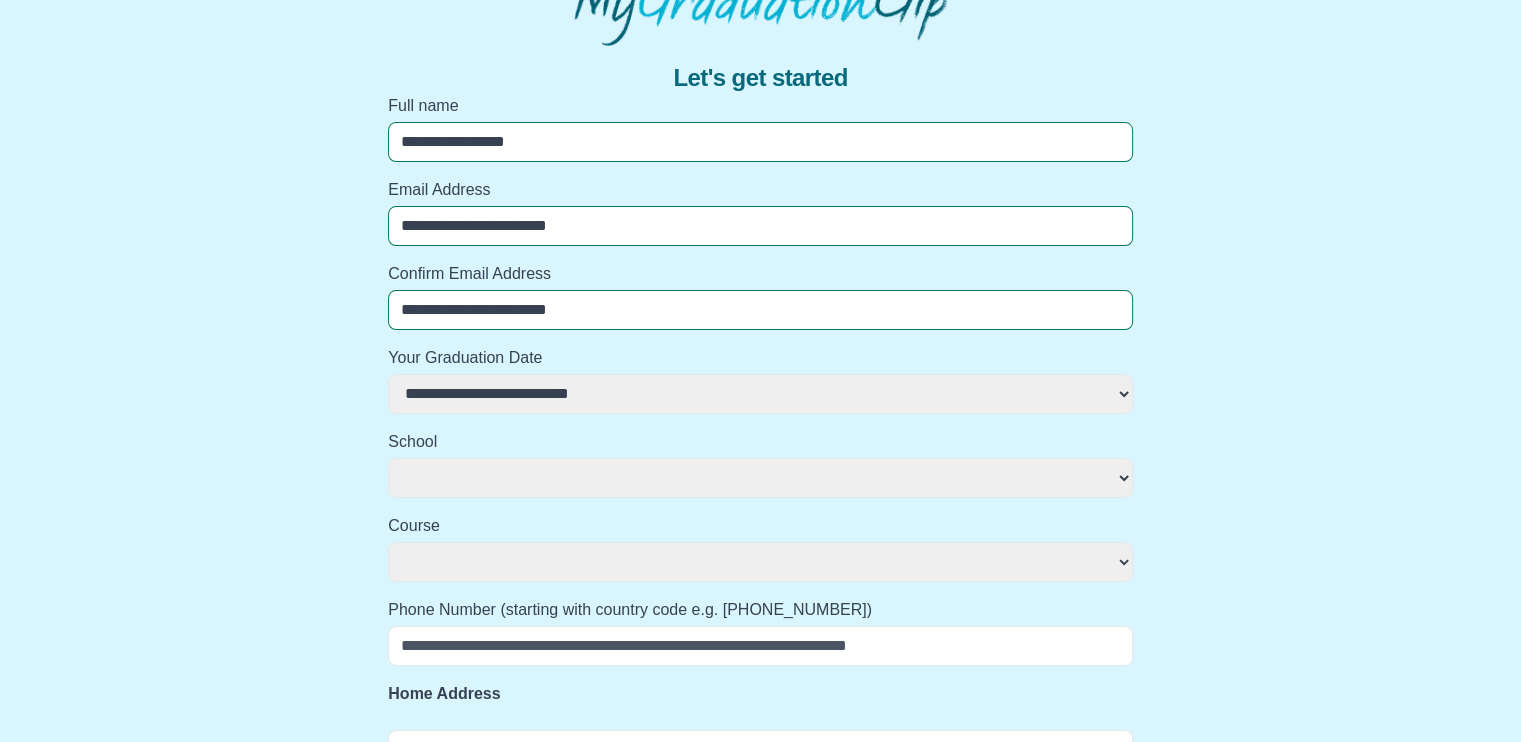 click on "**********" at bounding box center [760, 226] 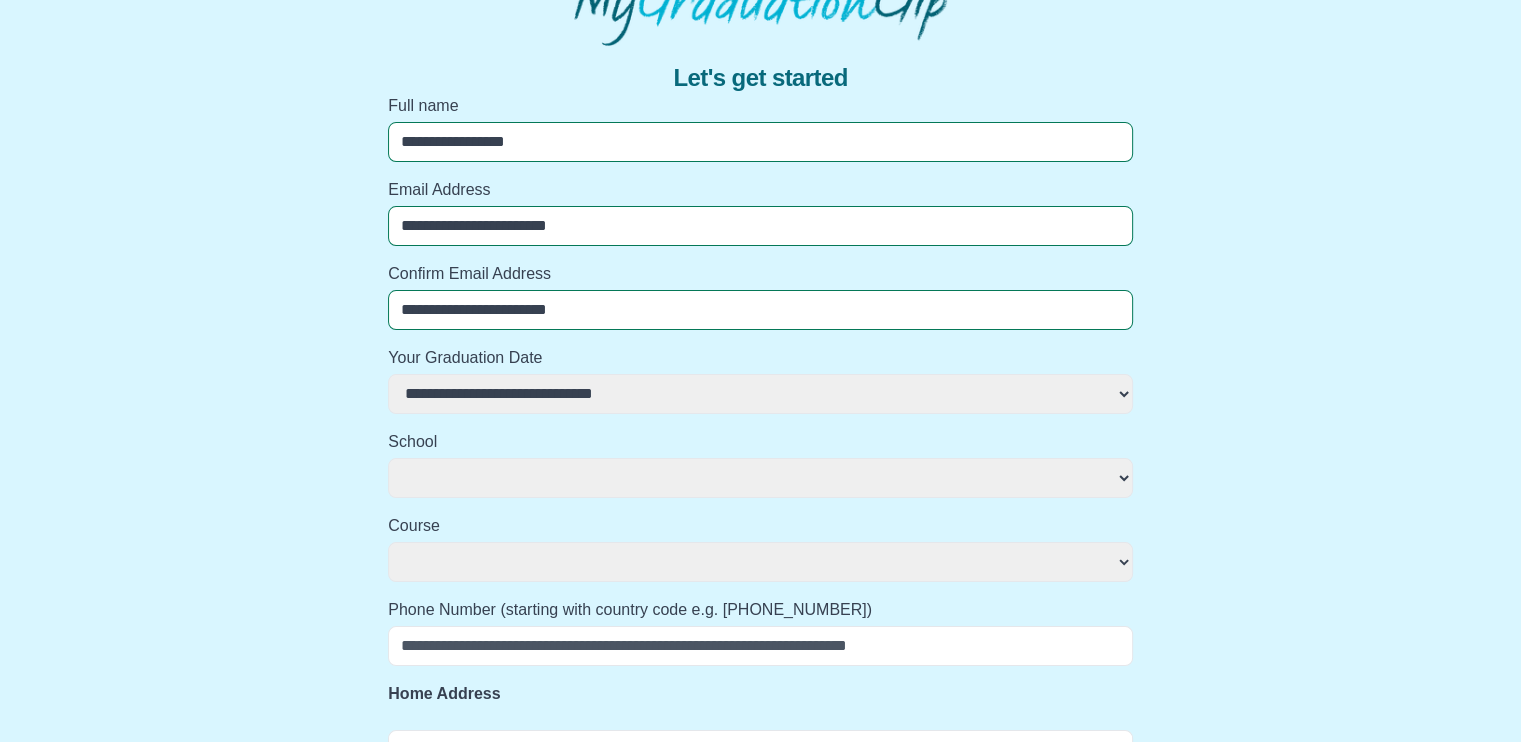 click on "**********" at bounding box center (760, 394) 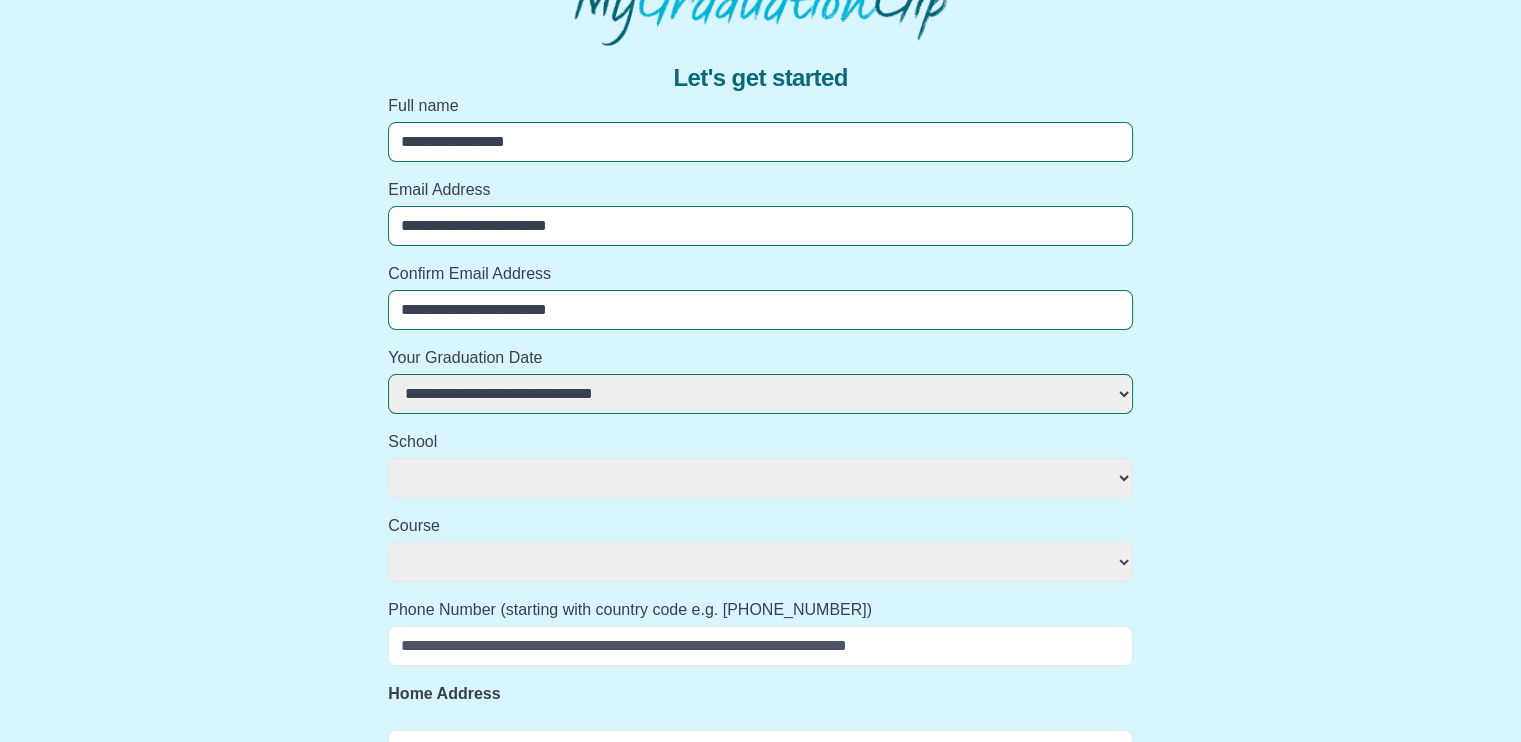 click on "**********" at bounding box center (760, 478) 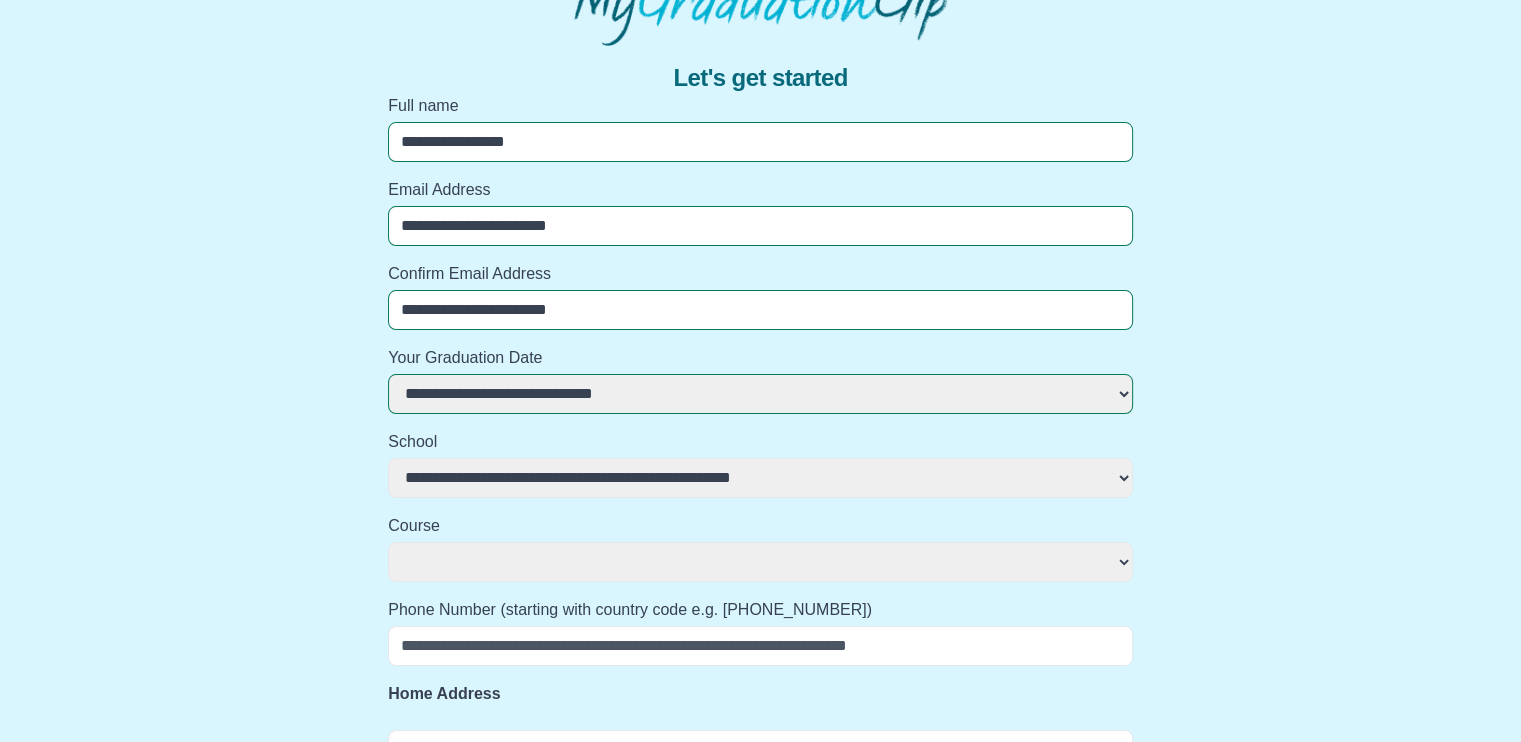 click on "**********" at bounding box center (760, 478) 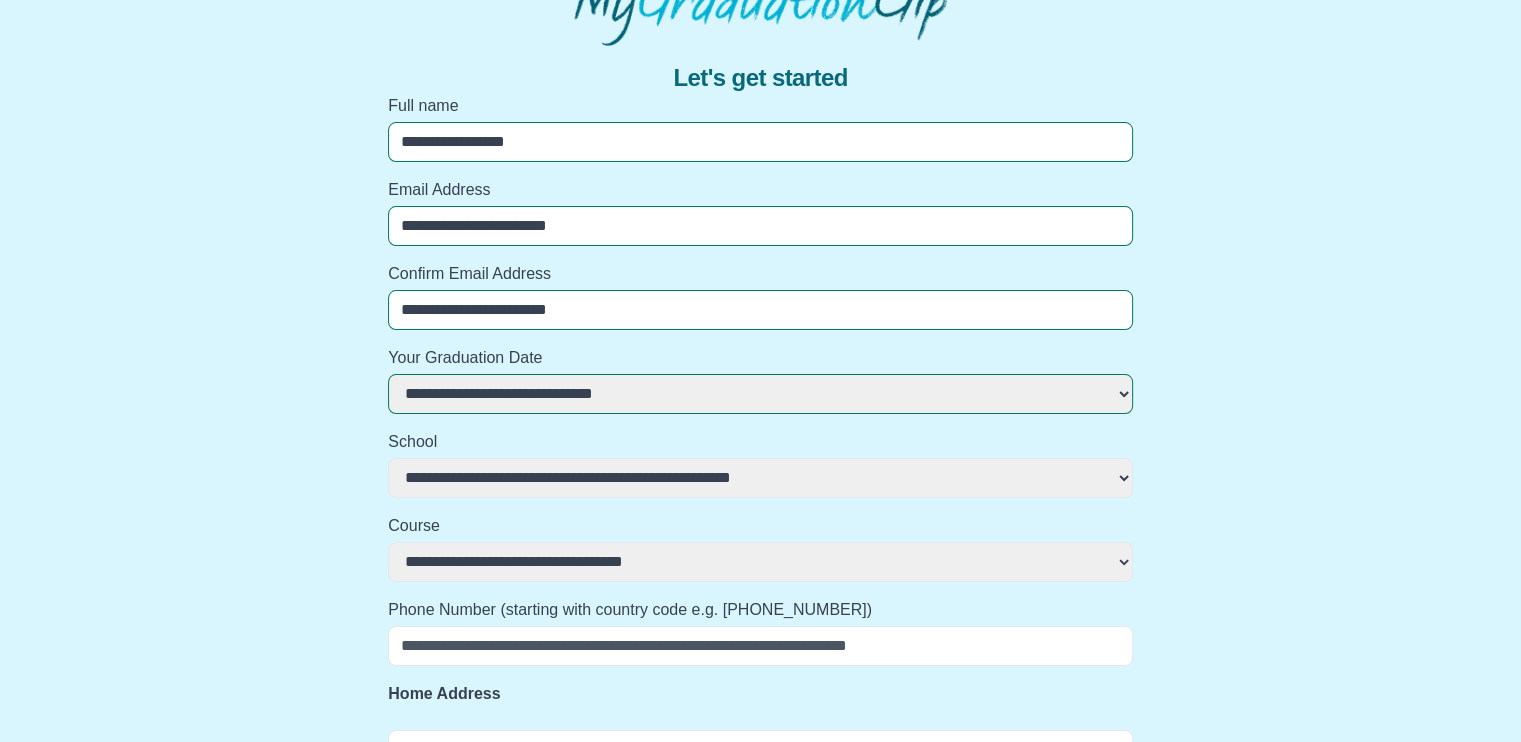 click on "**********" at bounding box center (760, 562) 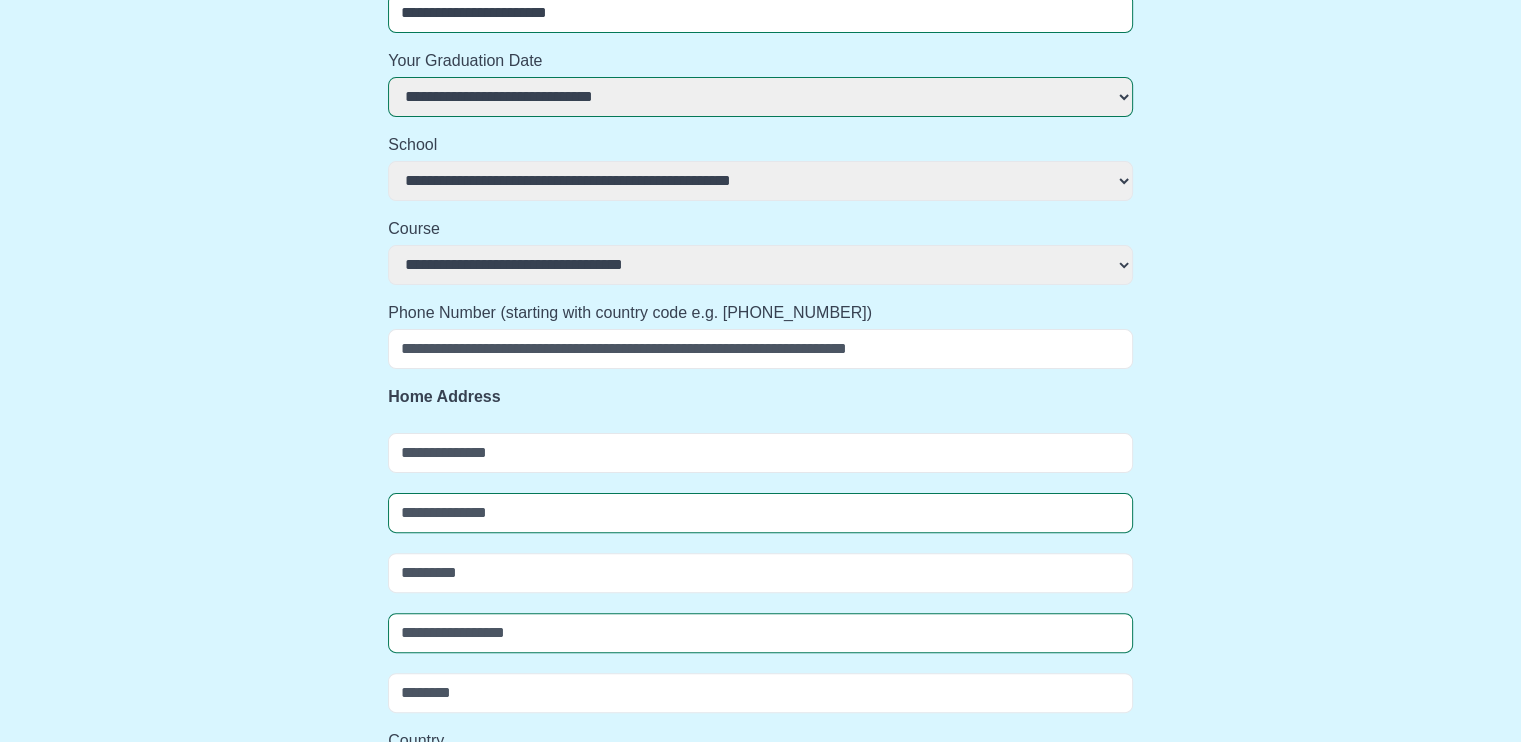 scroll, scrollTop: 435, scrollLeft: 0, axis: vertical 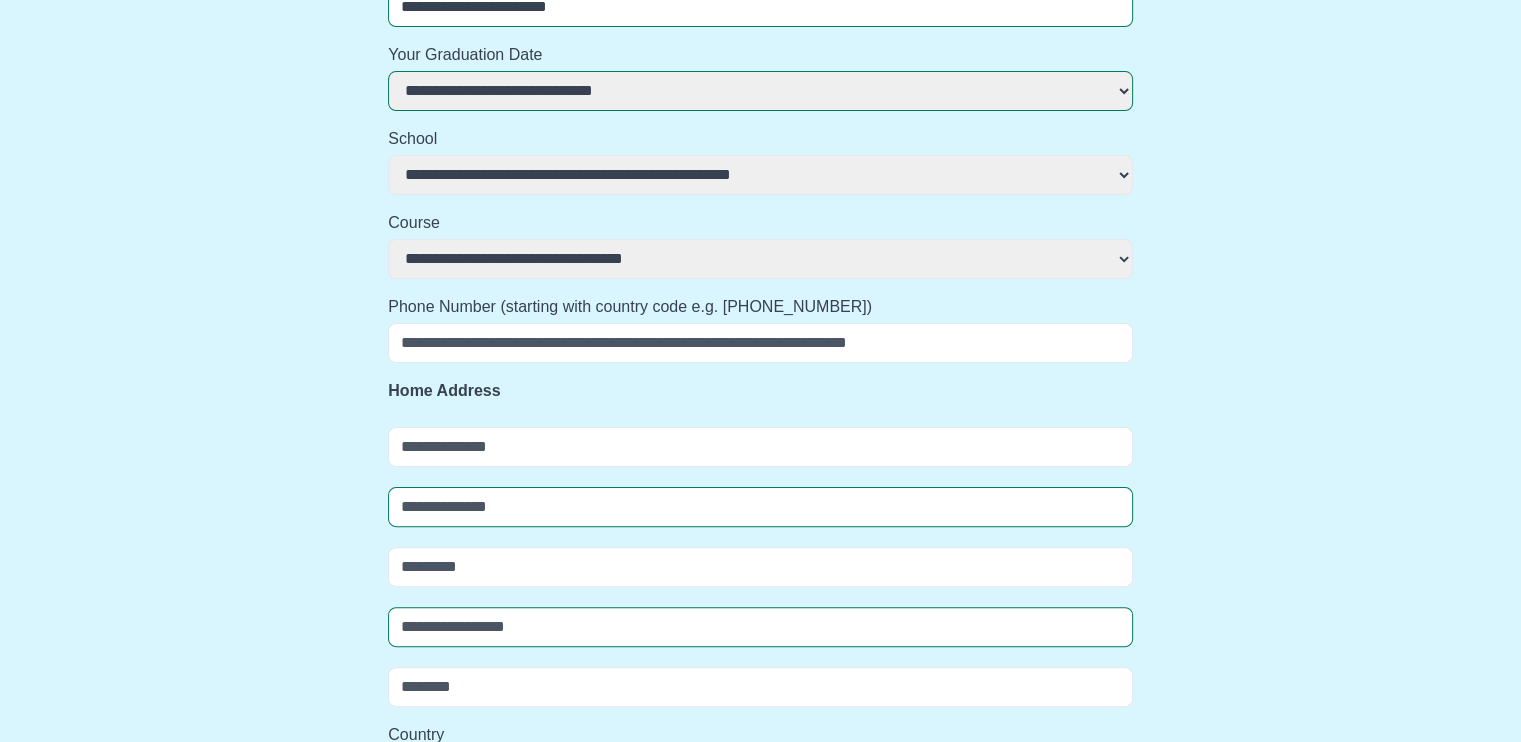 click on "Phone Number (starting with country code e.g. [PHONE_NUMBER])" at bounding box center (760, 343) 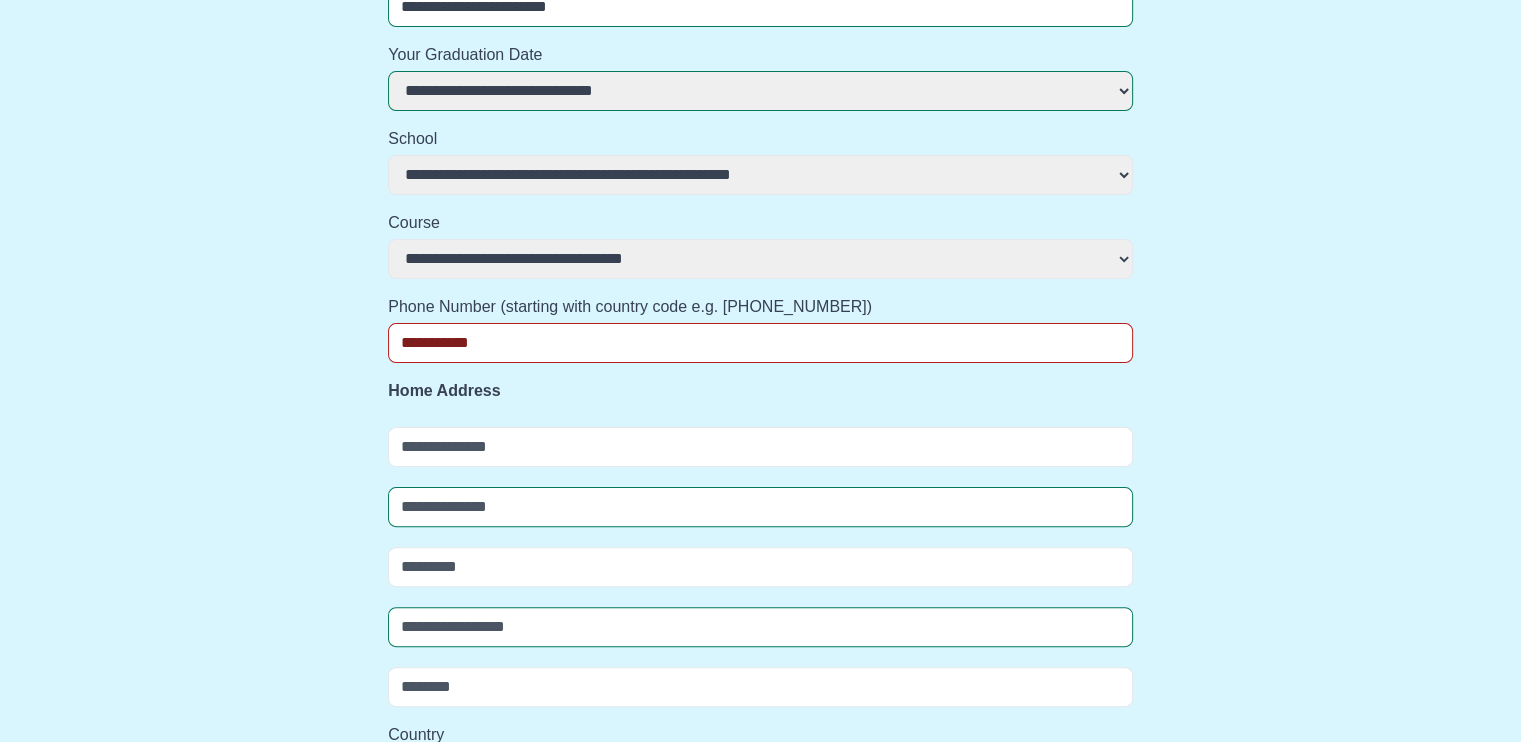 click at bounding box center (760, 447) 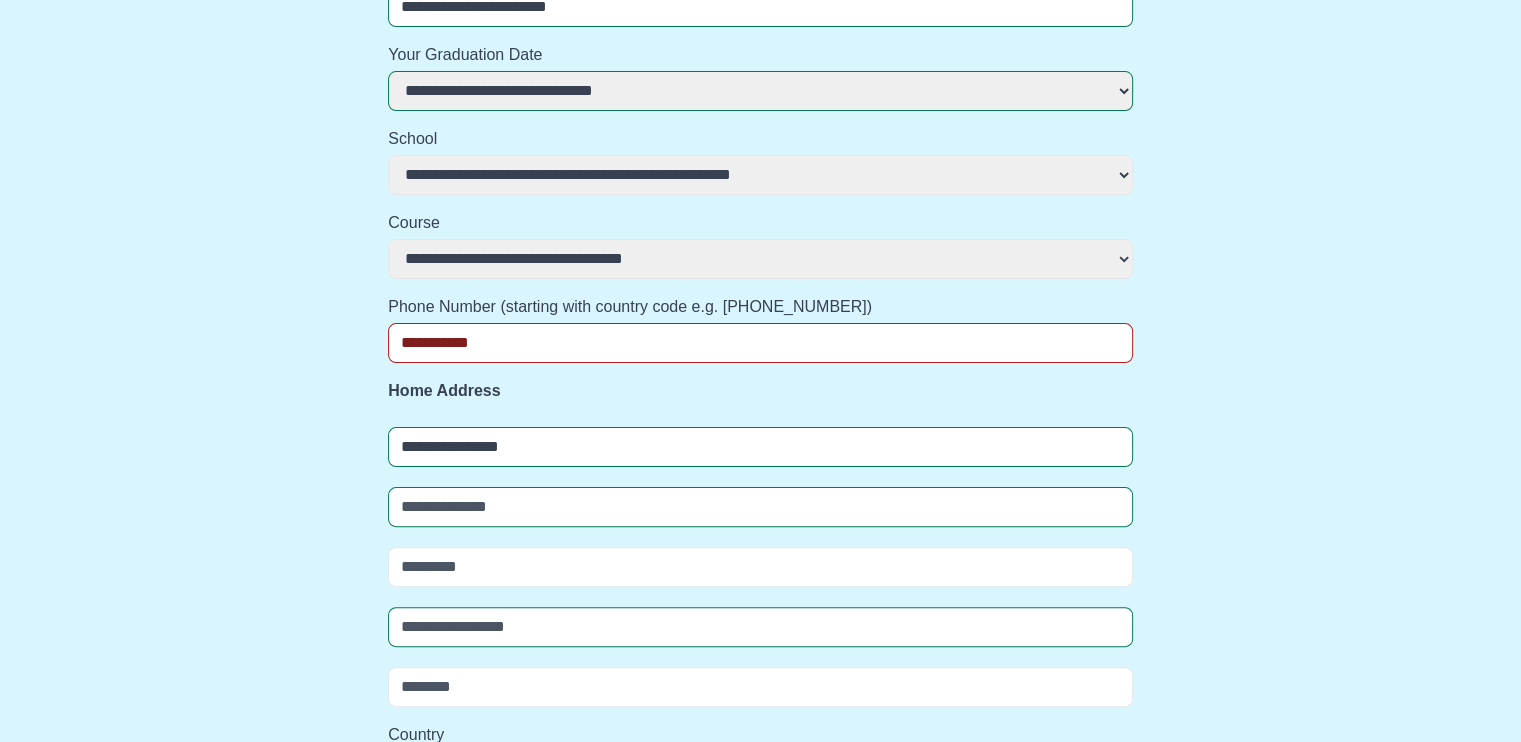click at bounding box center [760, 565] 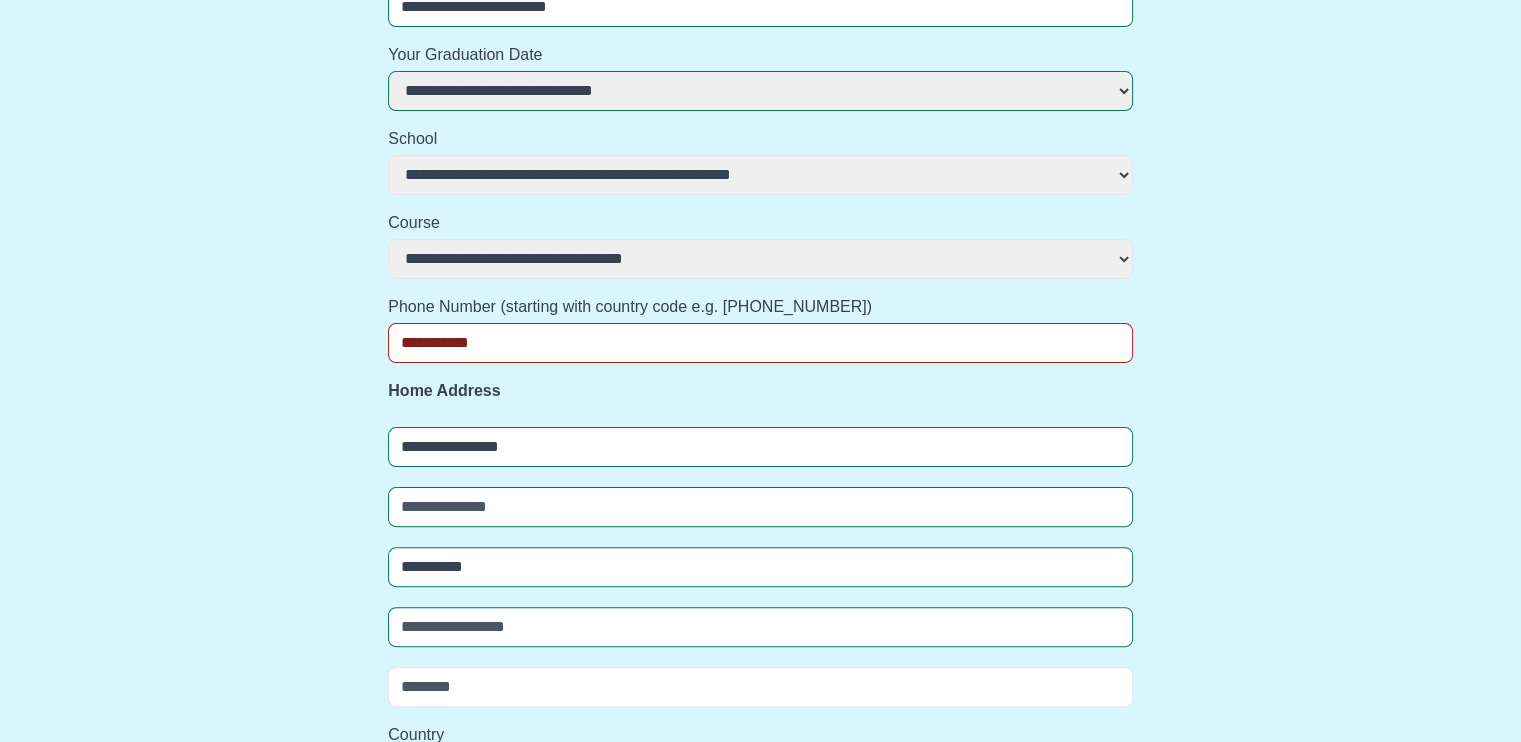 click on "**********" at bounding box center [760, 500] 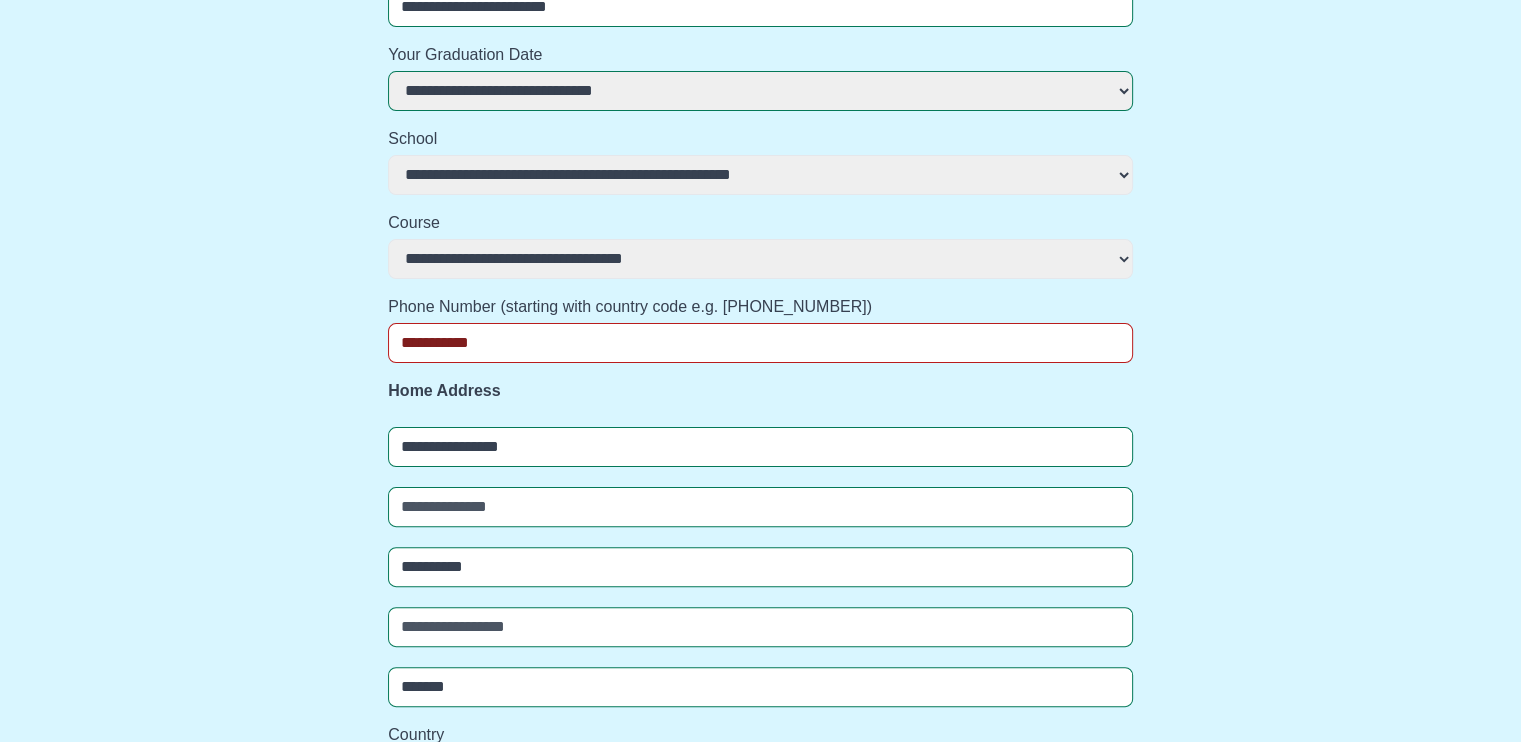 click on "**********" at bounding box center [760, 500] 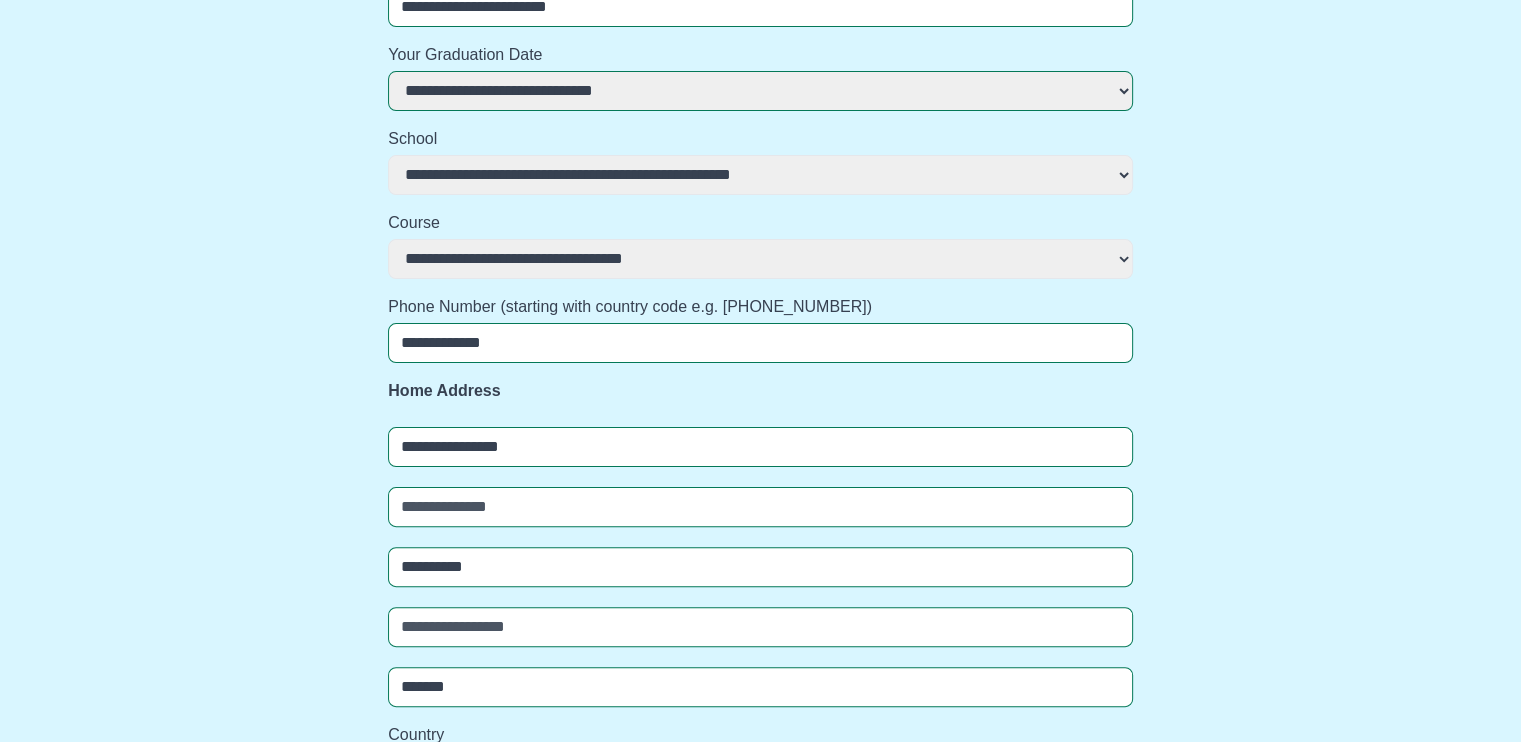 click on "Home Address" at bounding box center [760, 393] 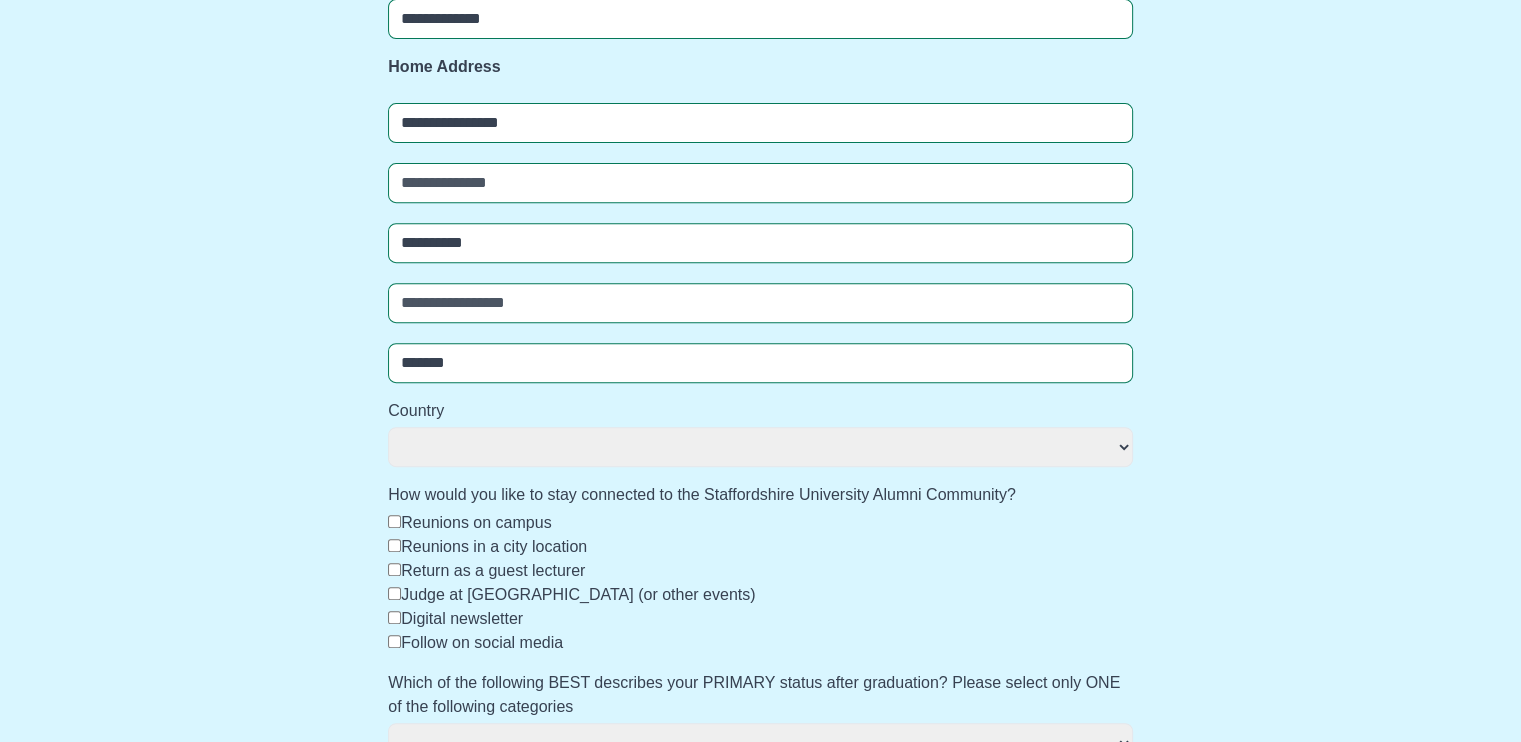 scroll, scrollTop: 765, scrollLeft: 0, axis: vertical 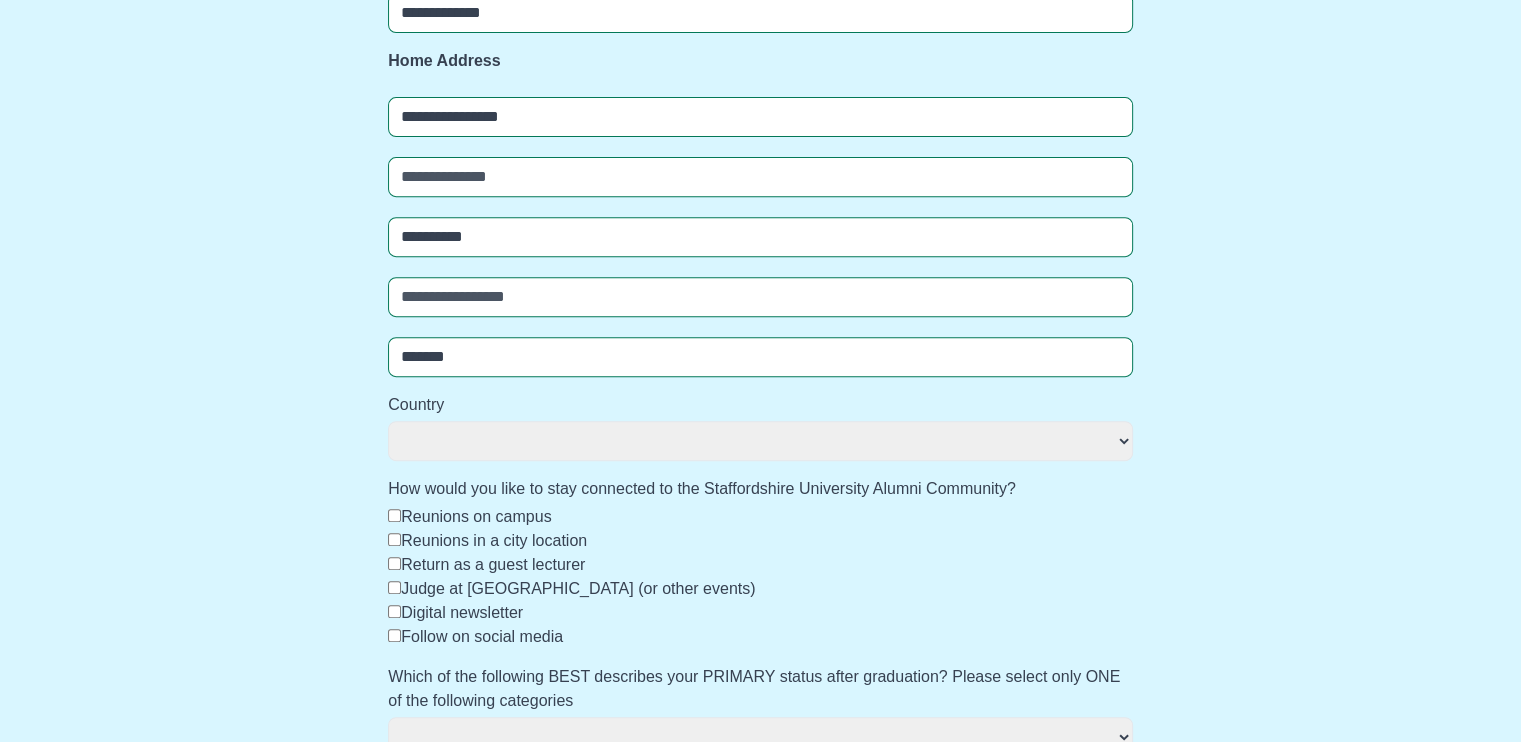 click at bounding box center [760, 177] 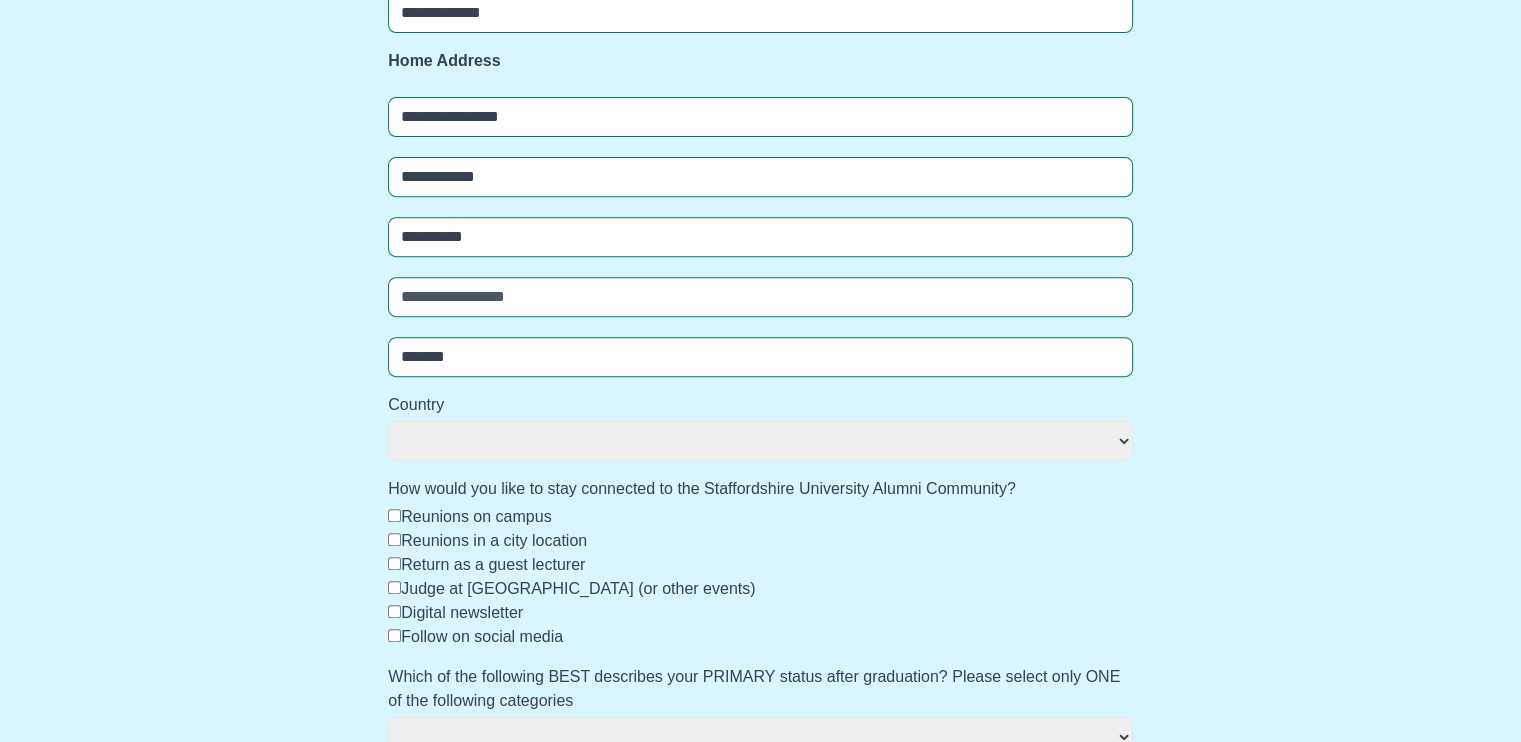 click on "**********" at bounding box center (760, 170) 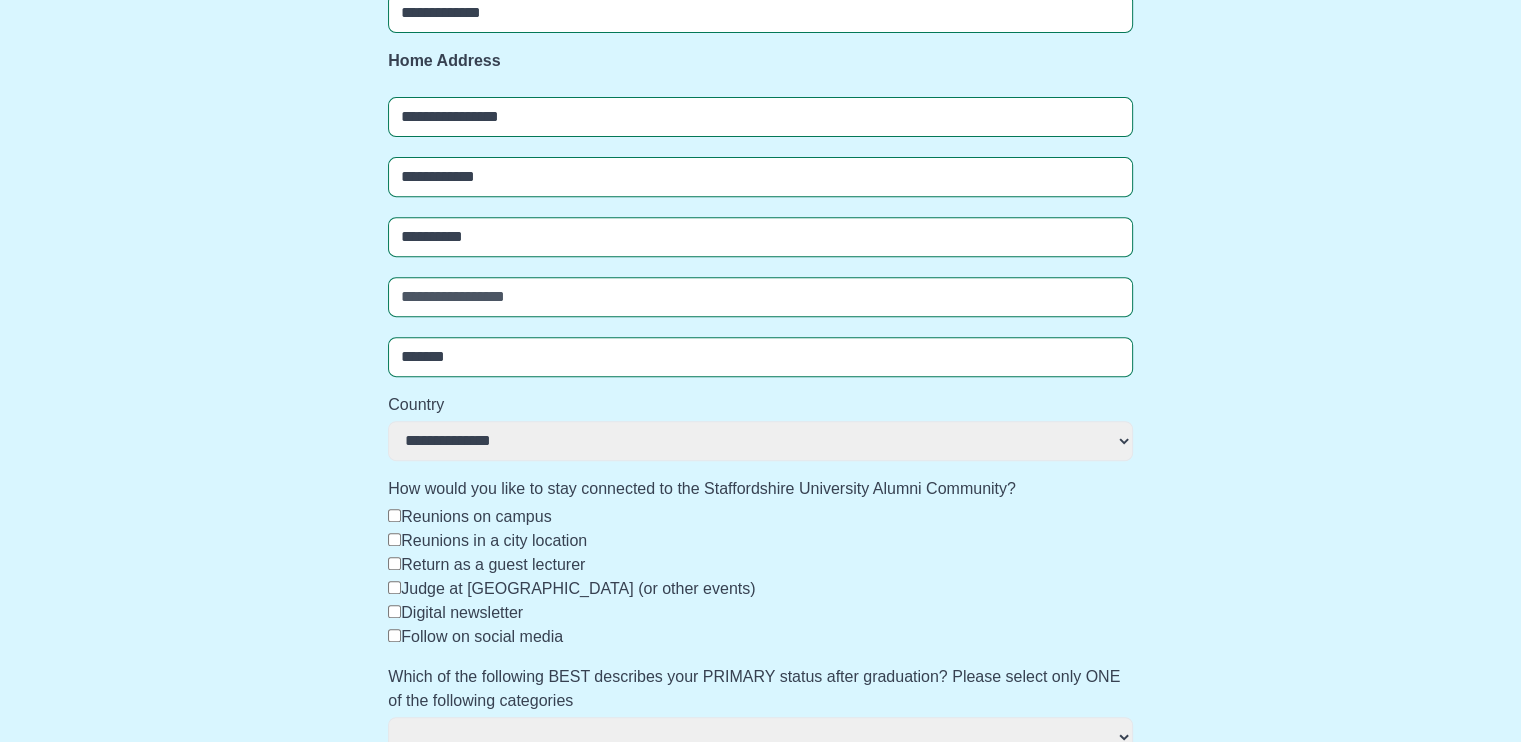 click on "**********" at bounding box center [760, 441] 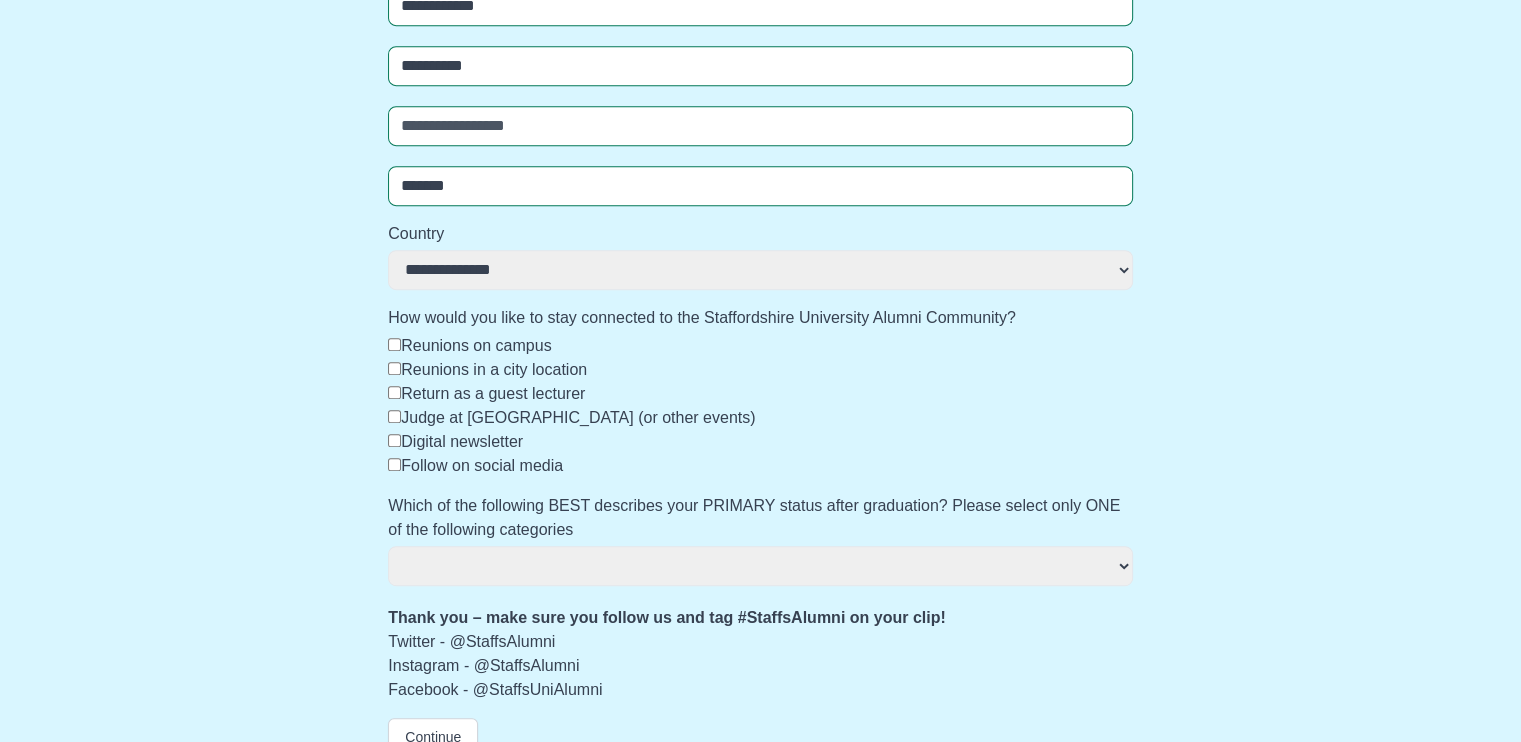 scroll, scrollTop: 964, scrollLeft: 0, axis: vertical 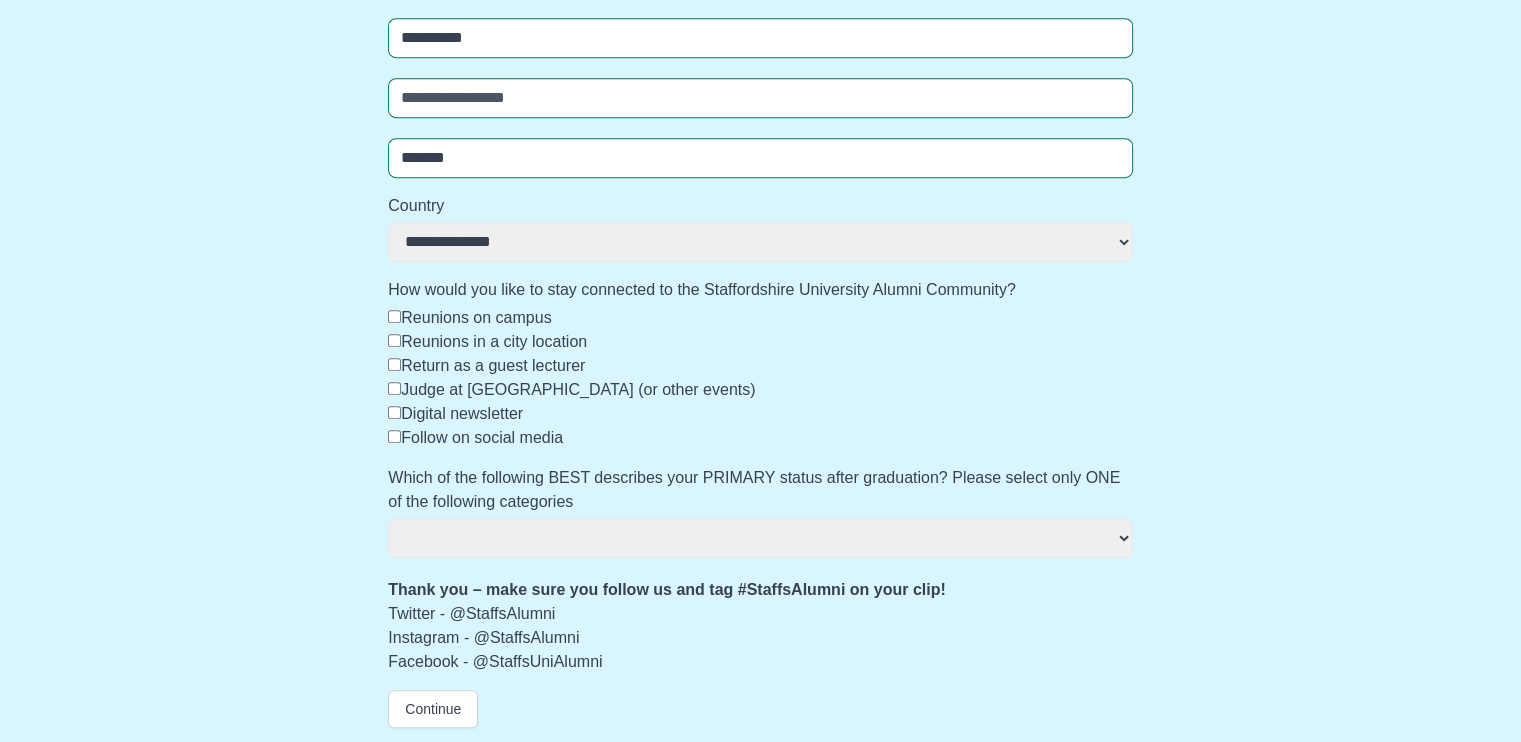 click on "**********" at bounding box center [760, 538] 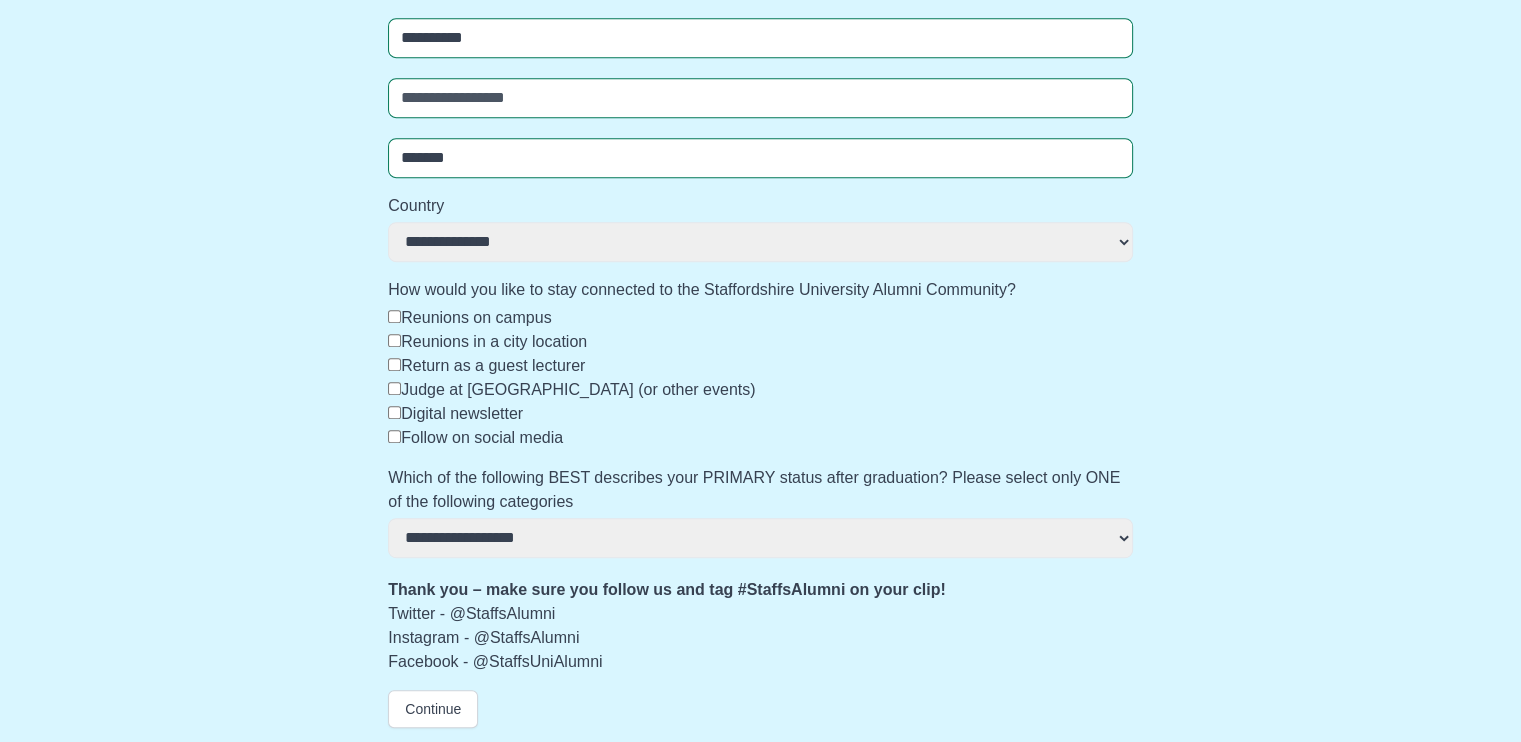 click on "**********" at bounding box center (760, 538) 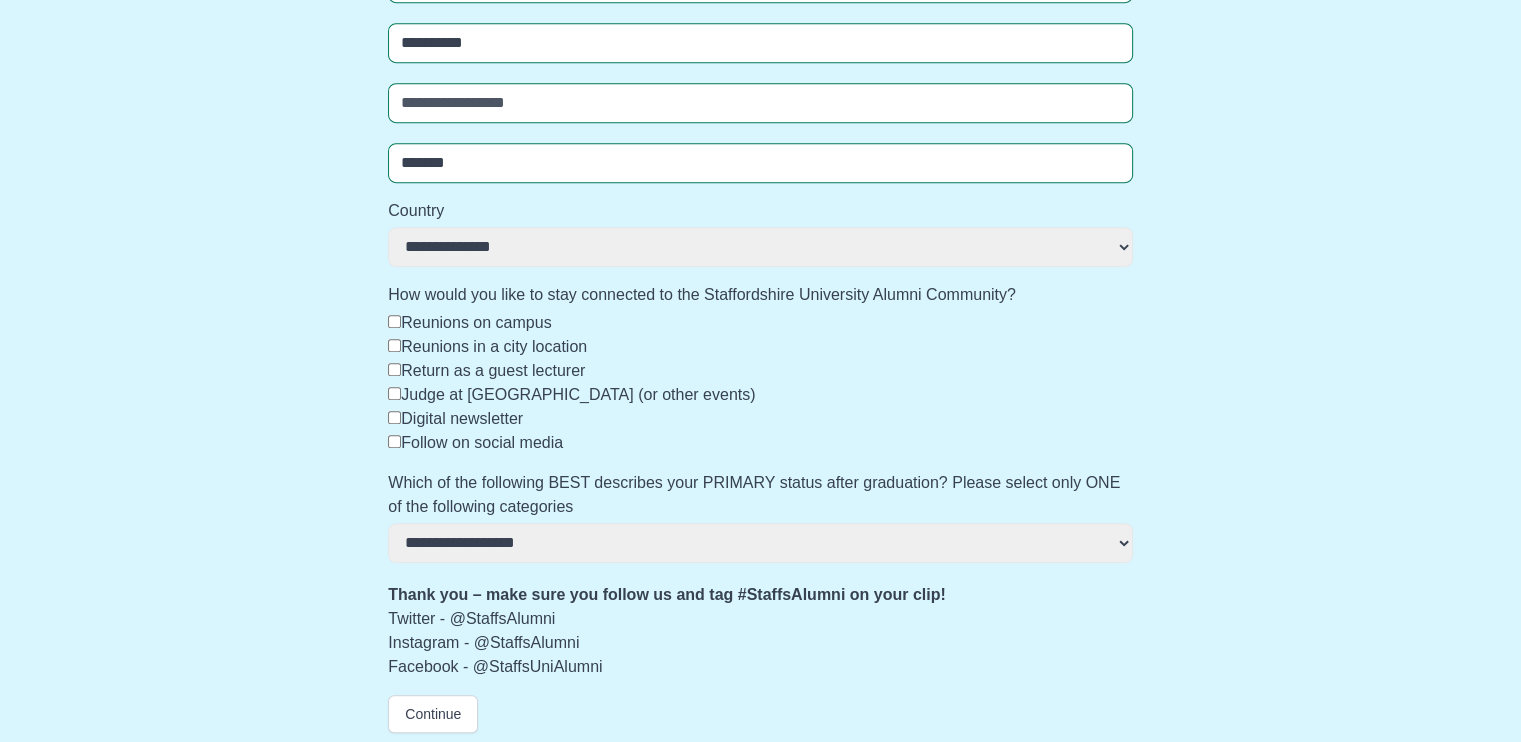 scroll, scrollTop: 957, scrollLeft: 0, axis: vertical 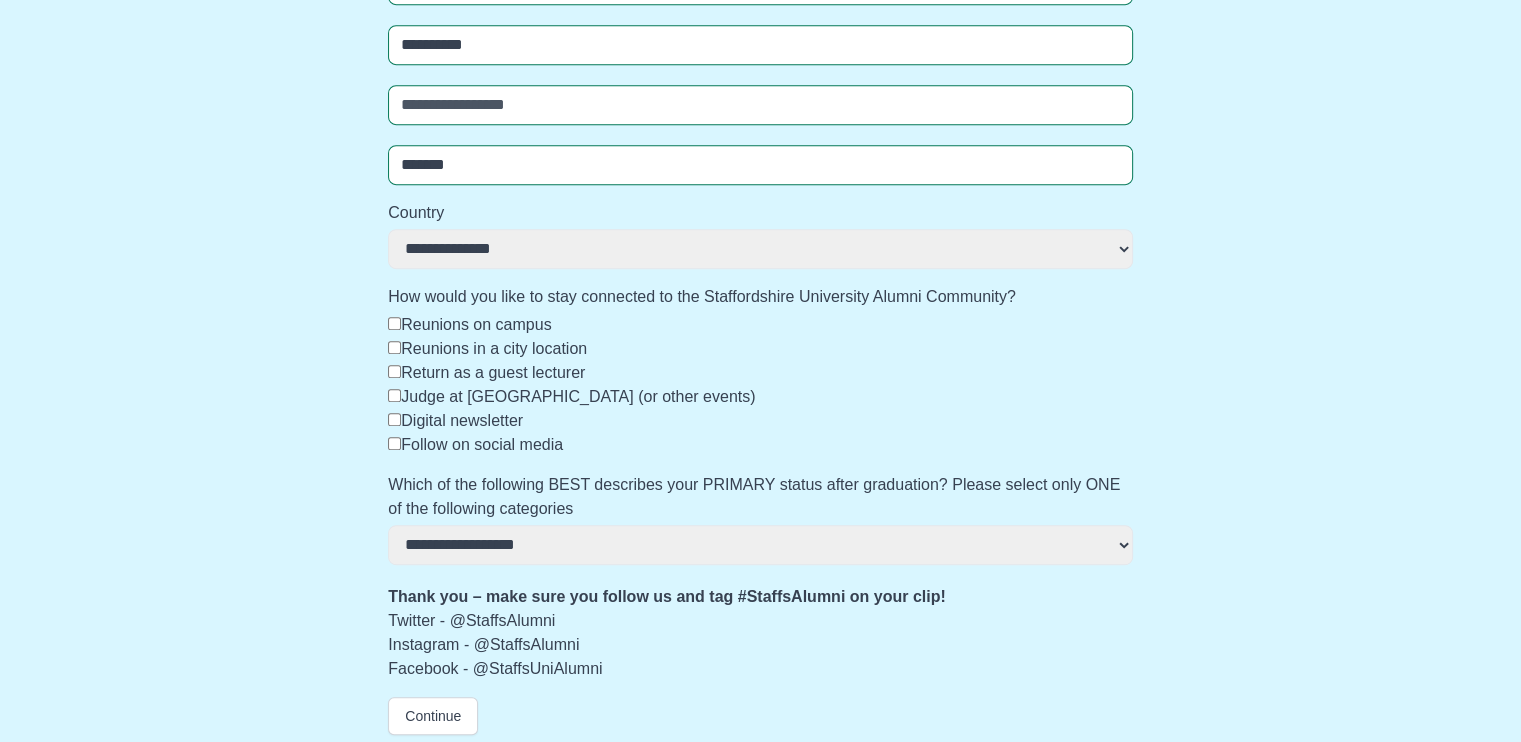 click on "Follow on social media" at bounding box center [482, 444] 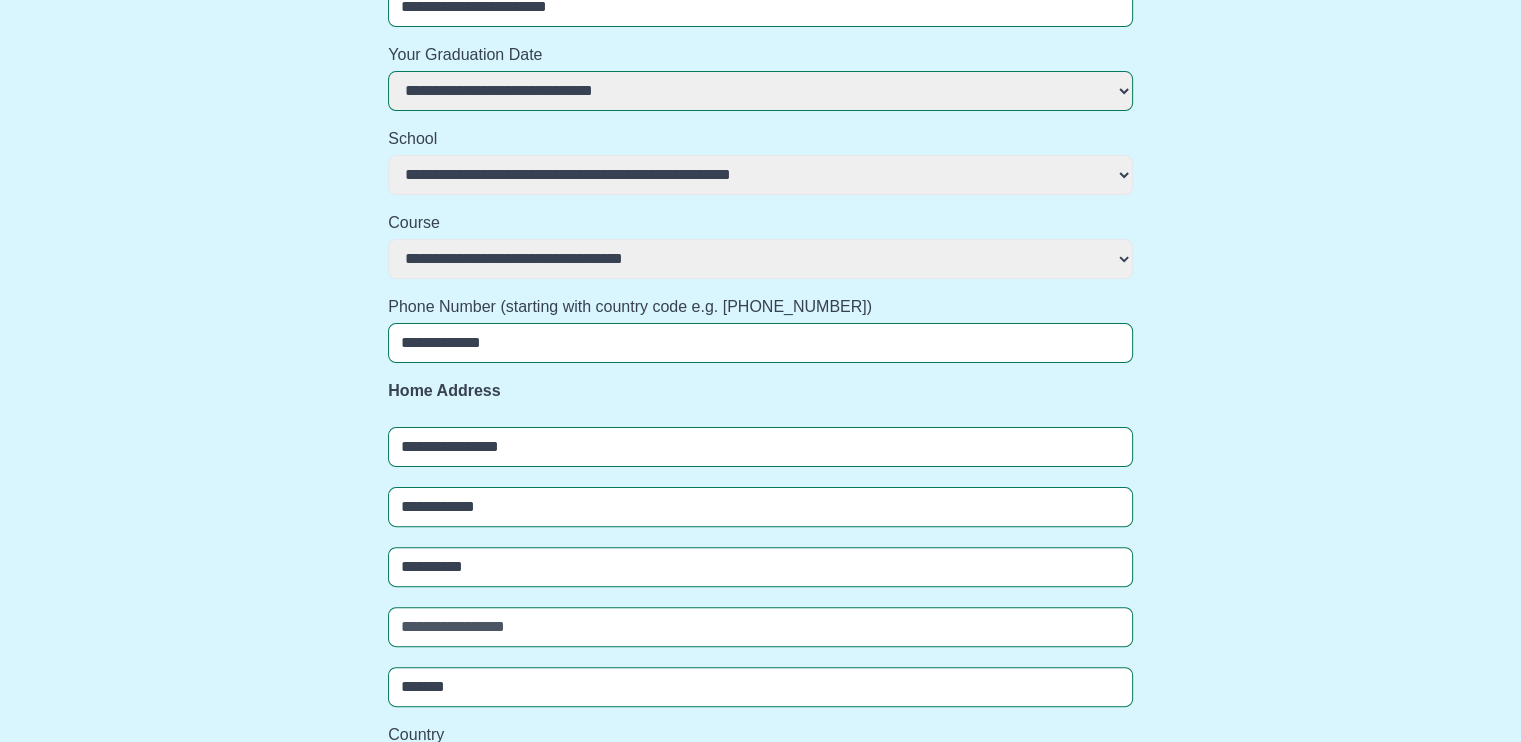 scroll, scrollTop: 0, scrollLeft: 0, axis: both 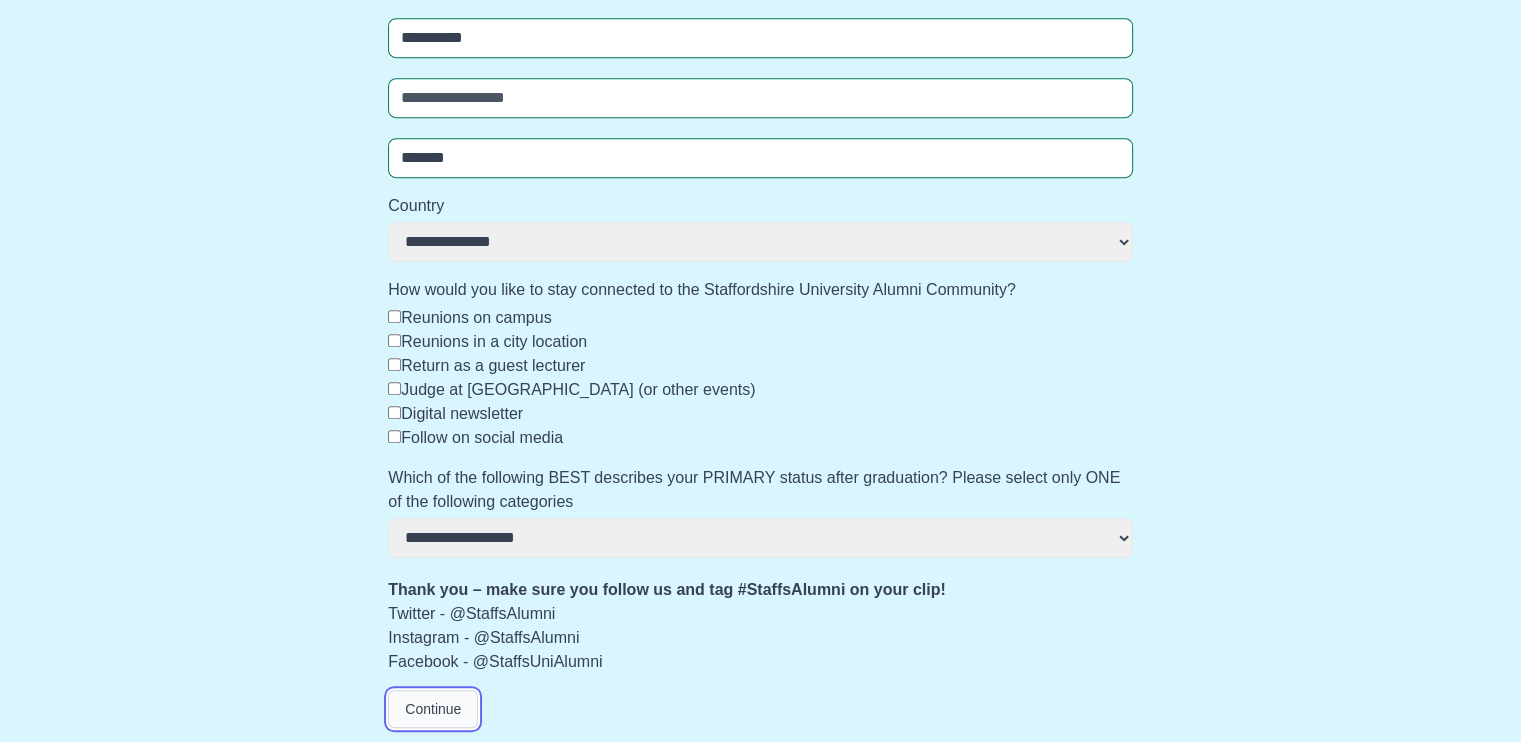 click on "Continue" at bounding box center (433, 709) 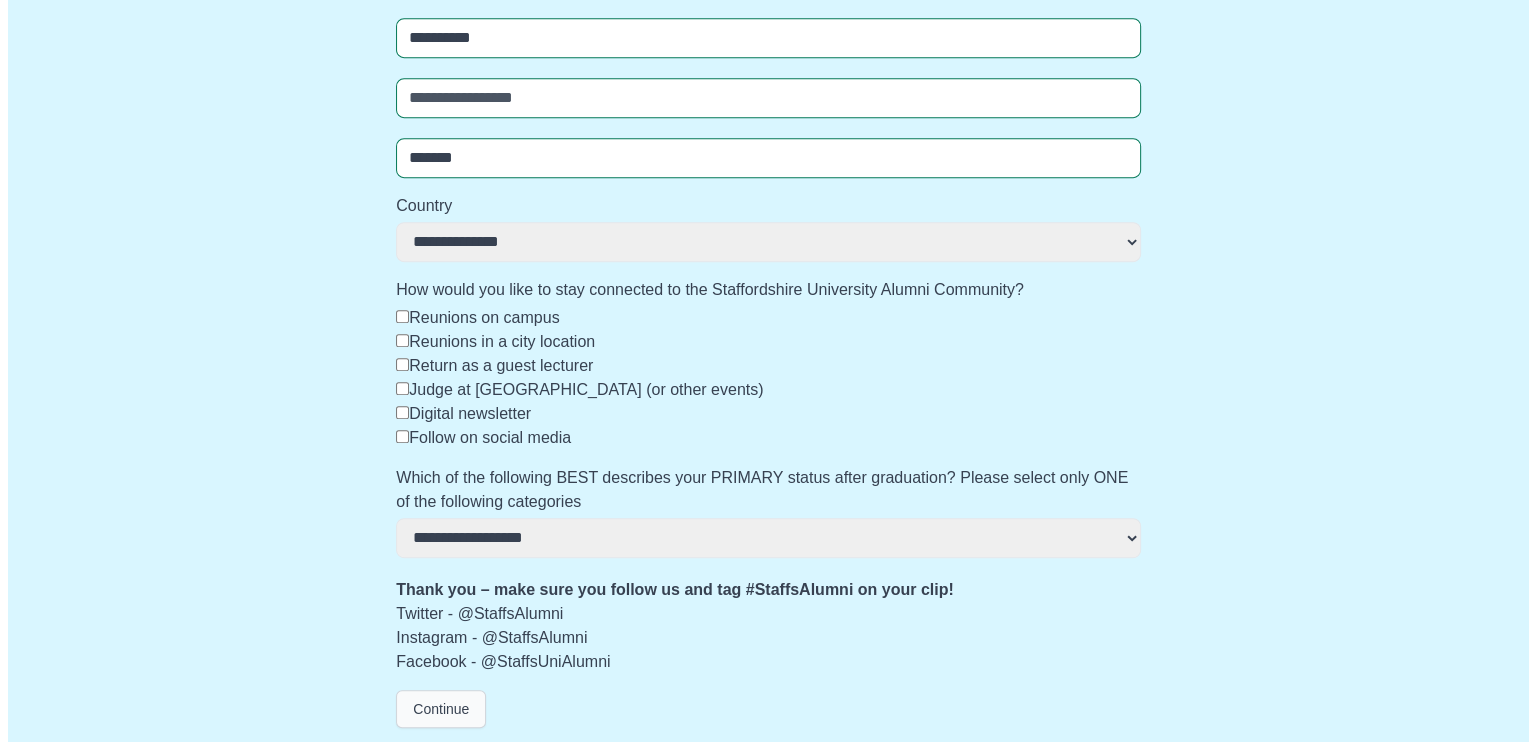 scroll, scrollTop: 0, scrollLeft: 0, axis: both 